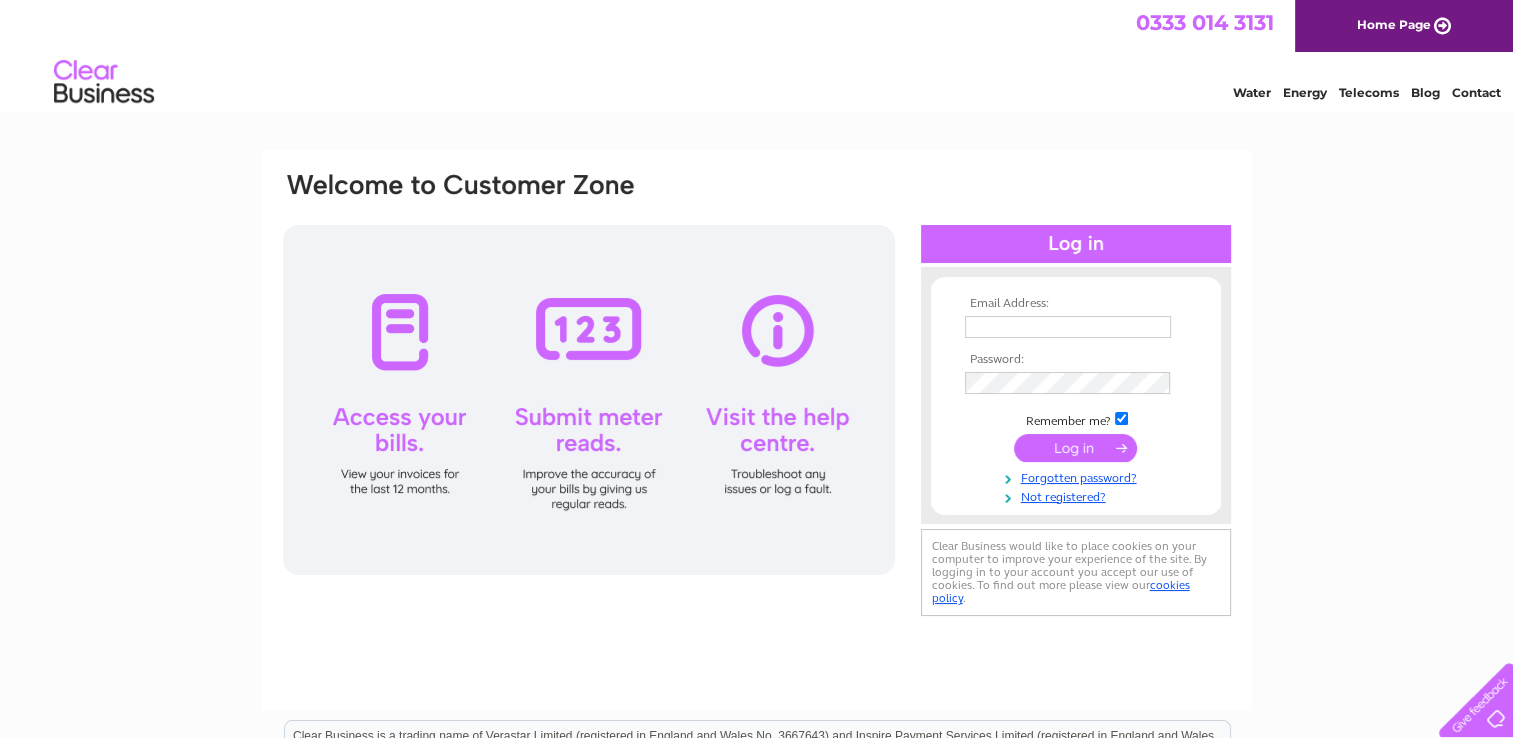 scroll, scrollTop: 0, scrollLeft: 0, axis: both 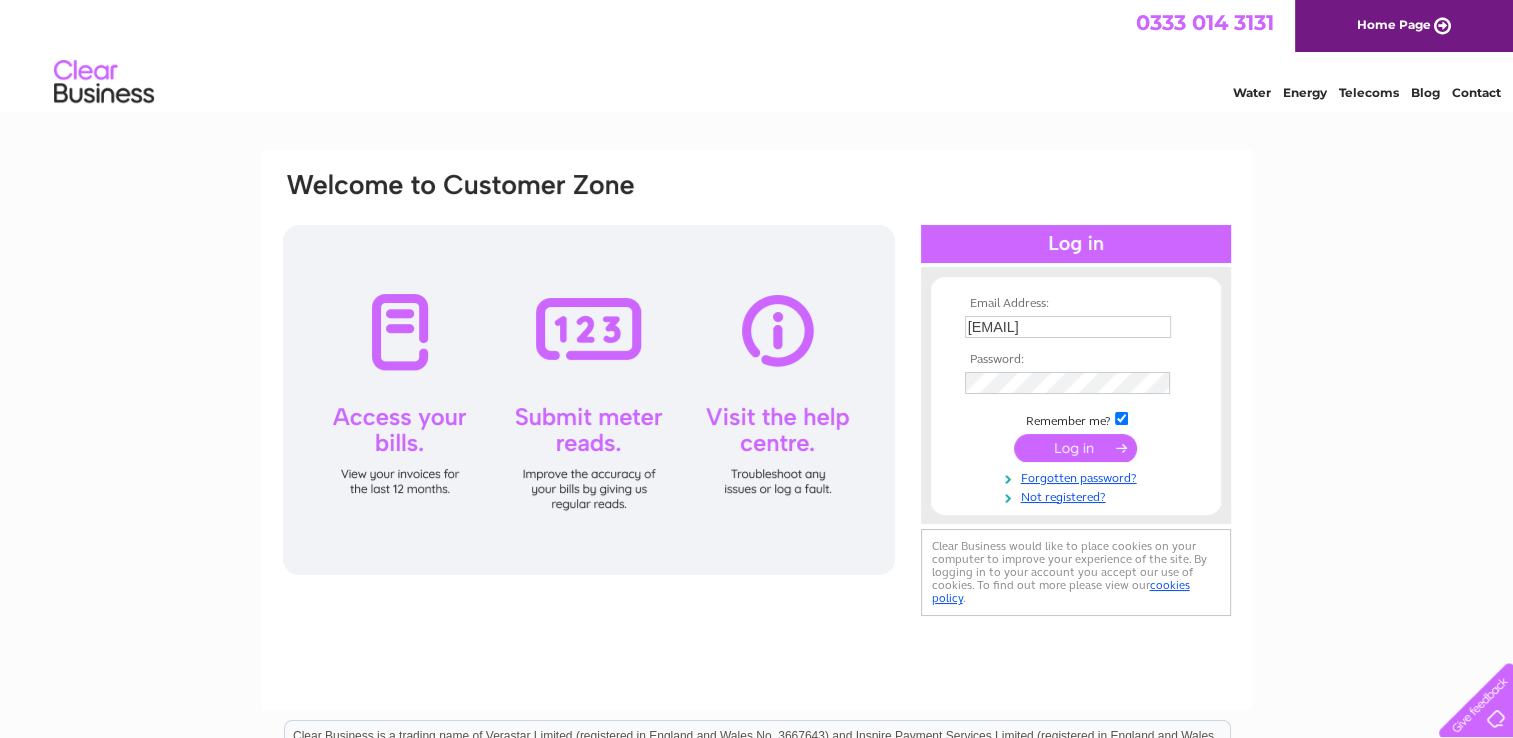 click at bounding box center (1075, 448) 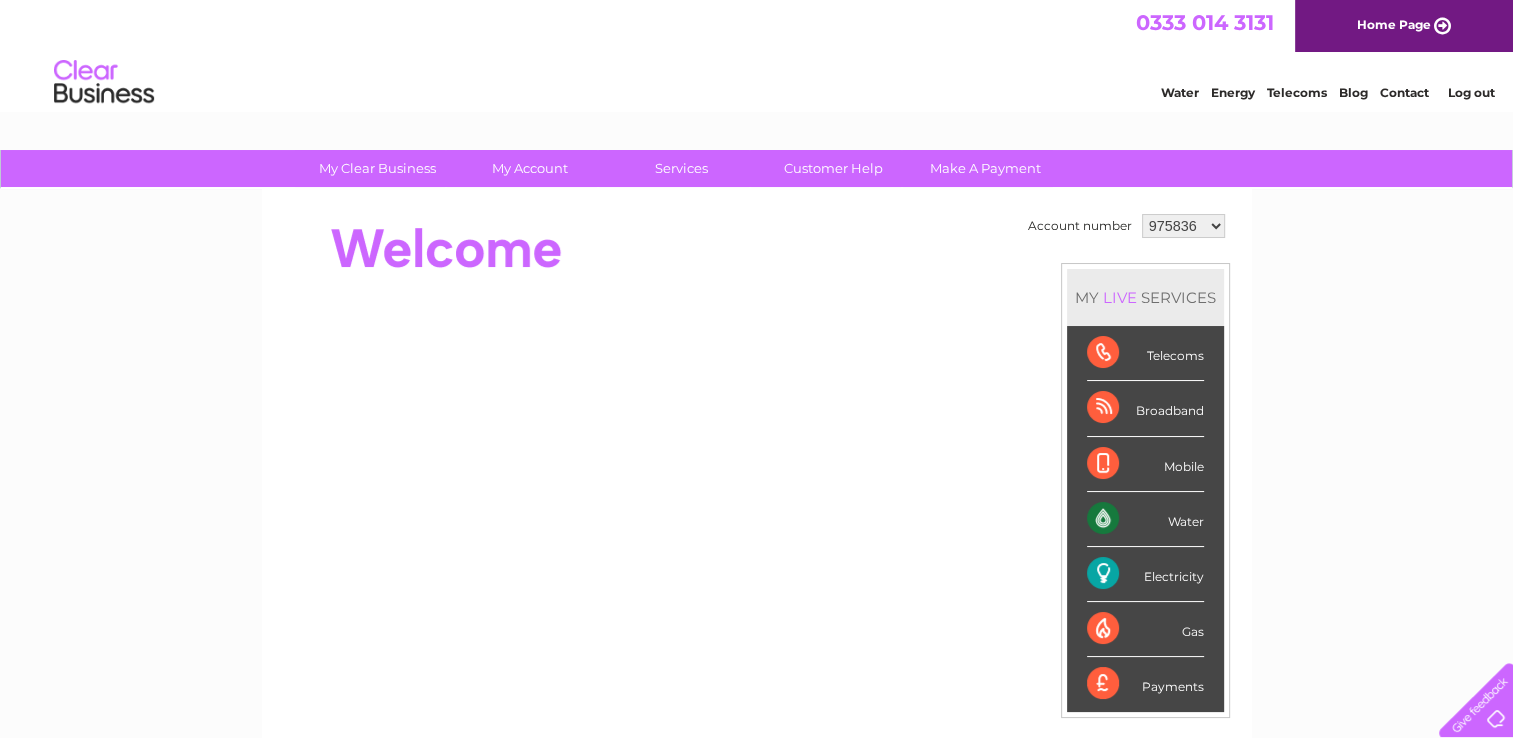 scroll, scrollTop: 0, scrollLeft: 0, axis: both 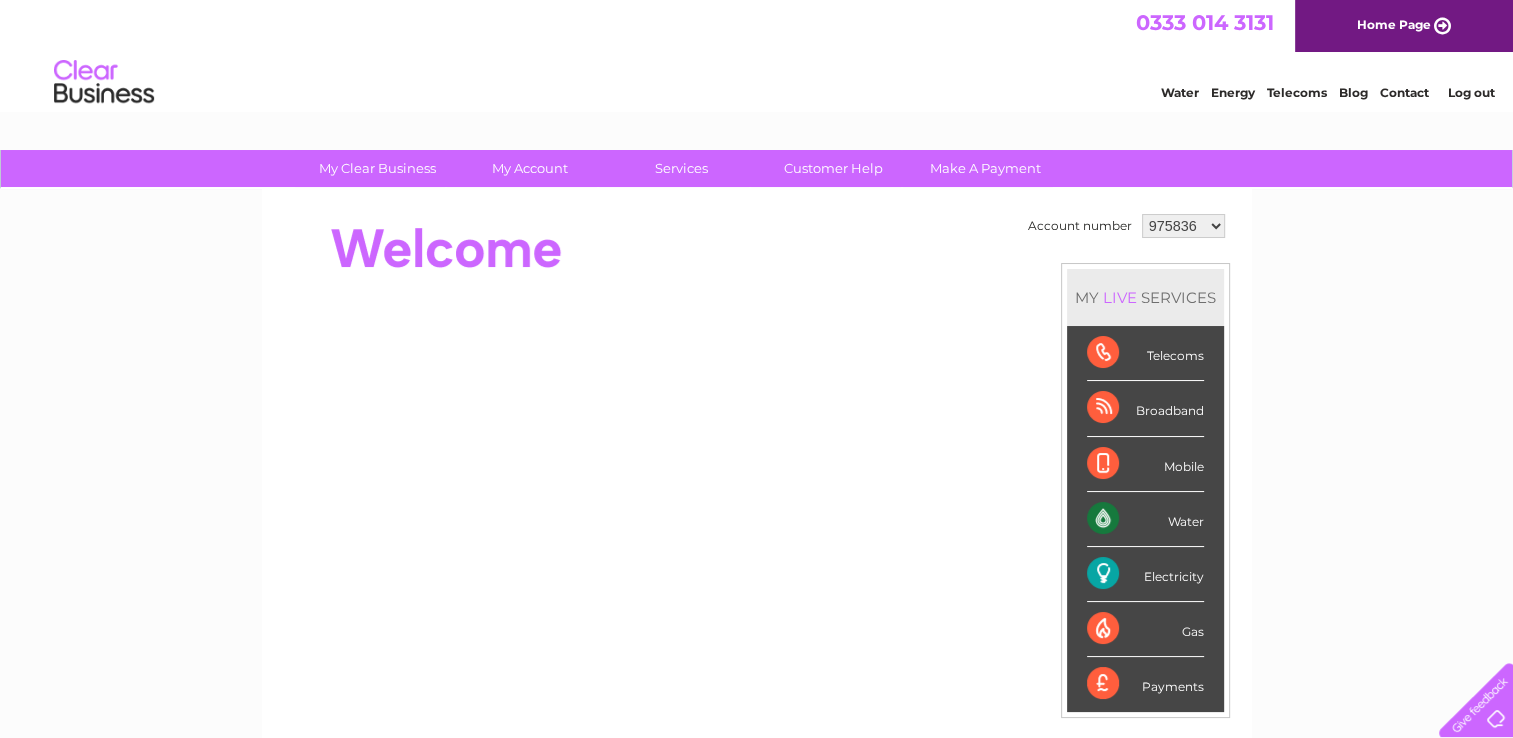 click on "[NUMBER]
[NUMBER]
[NUMBER]" at bounding box center [1183, 226] 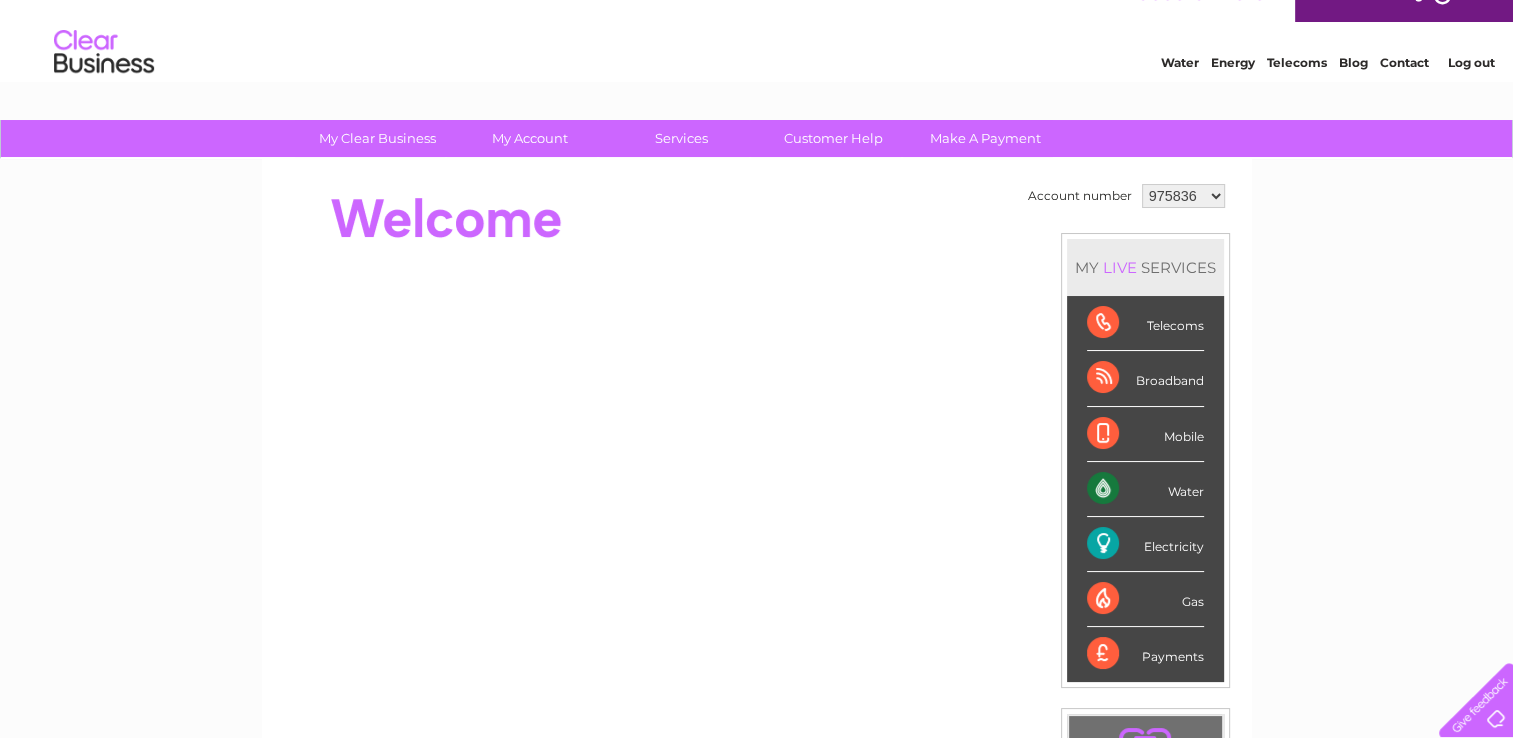 scroll, scrollTop: 0, scrollLeft: 0, axis: both 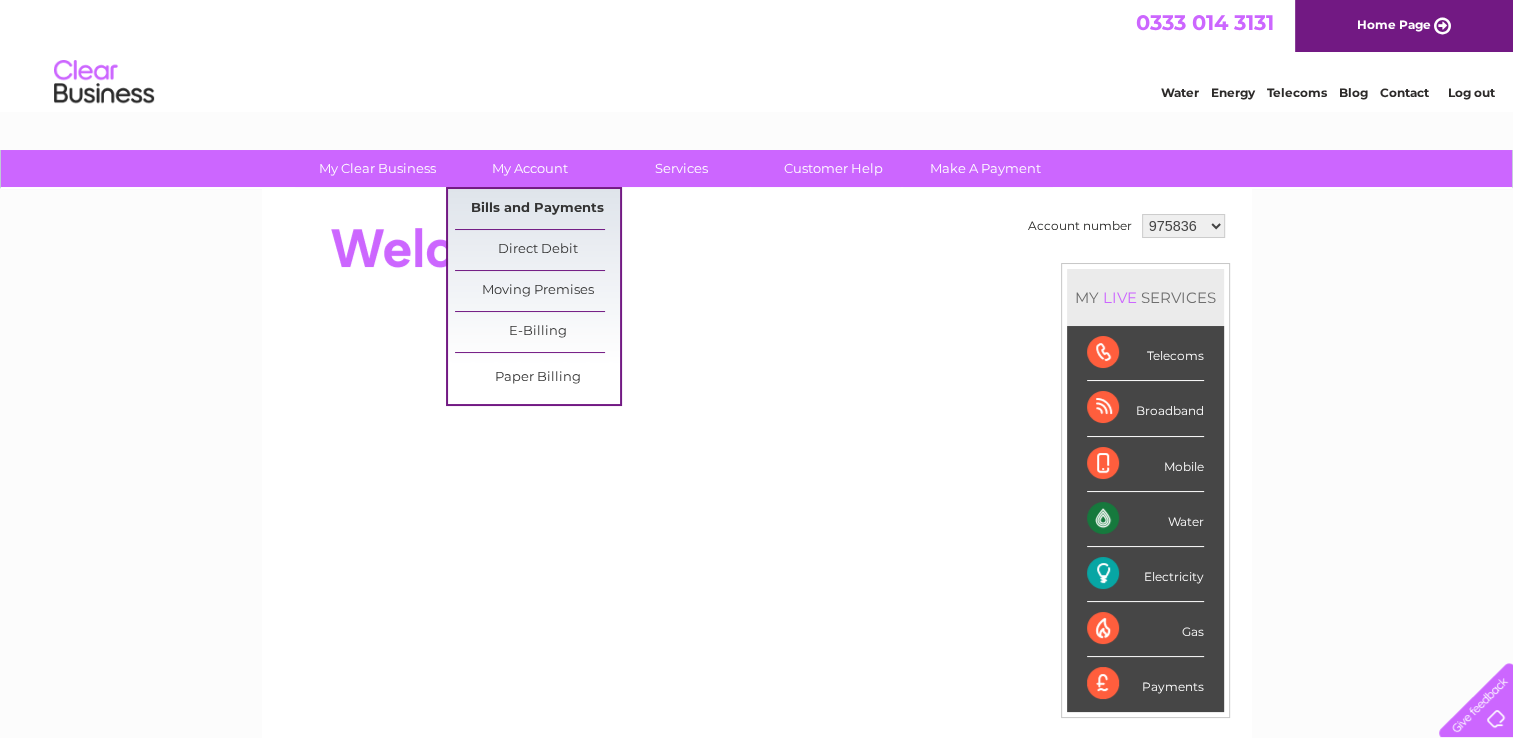 click on "Bills and Payments" at bounding box center [537, 209] 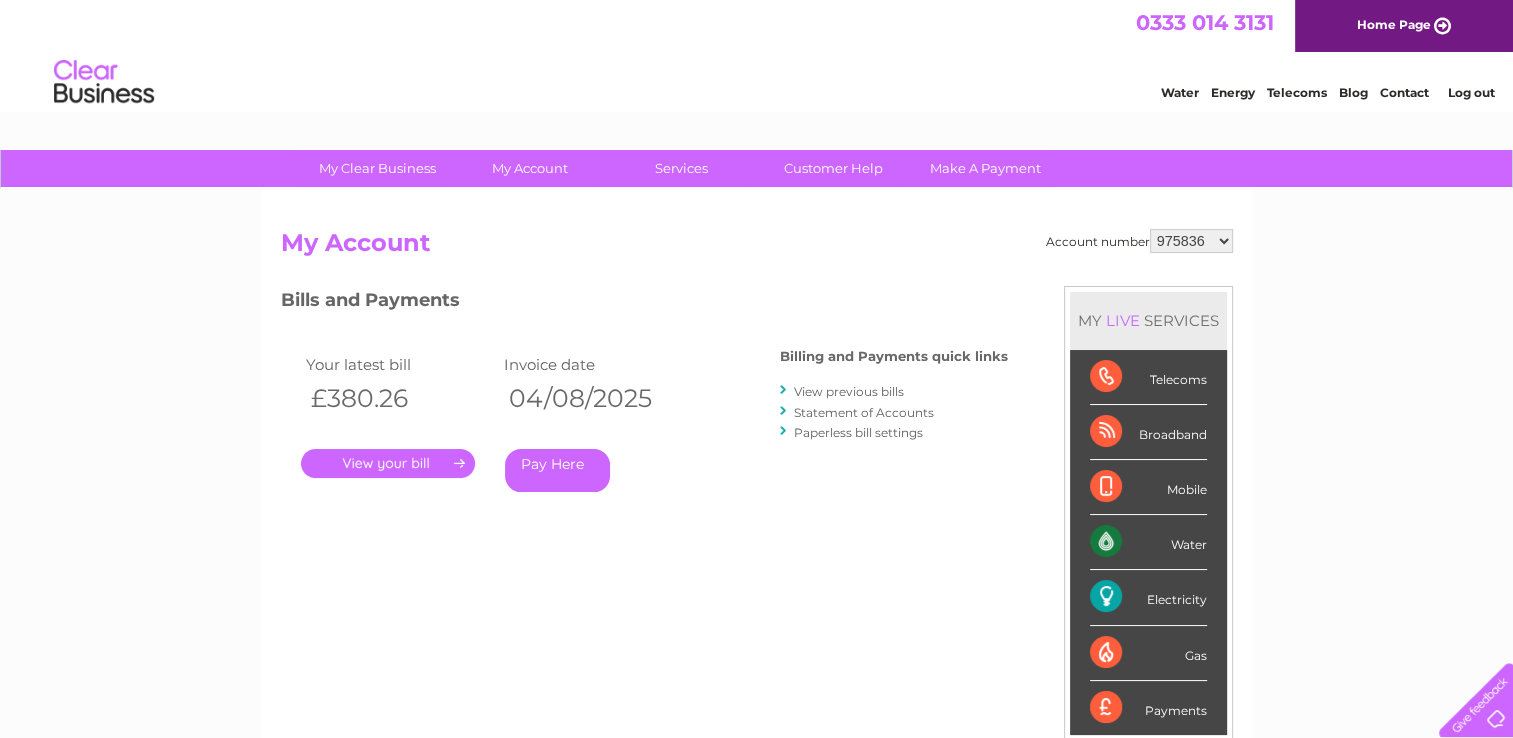 scroll, scrollTop: 0, scrollLeft: 0, axis: both 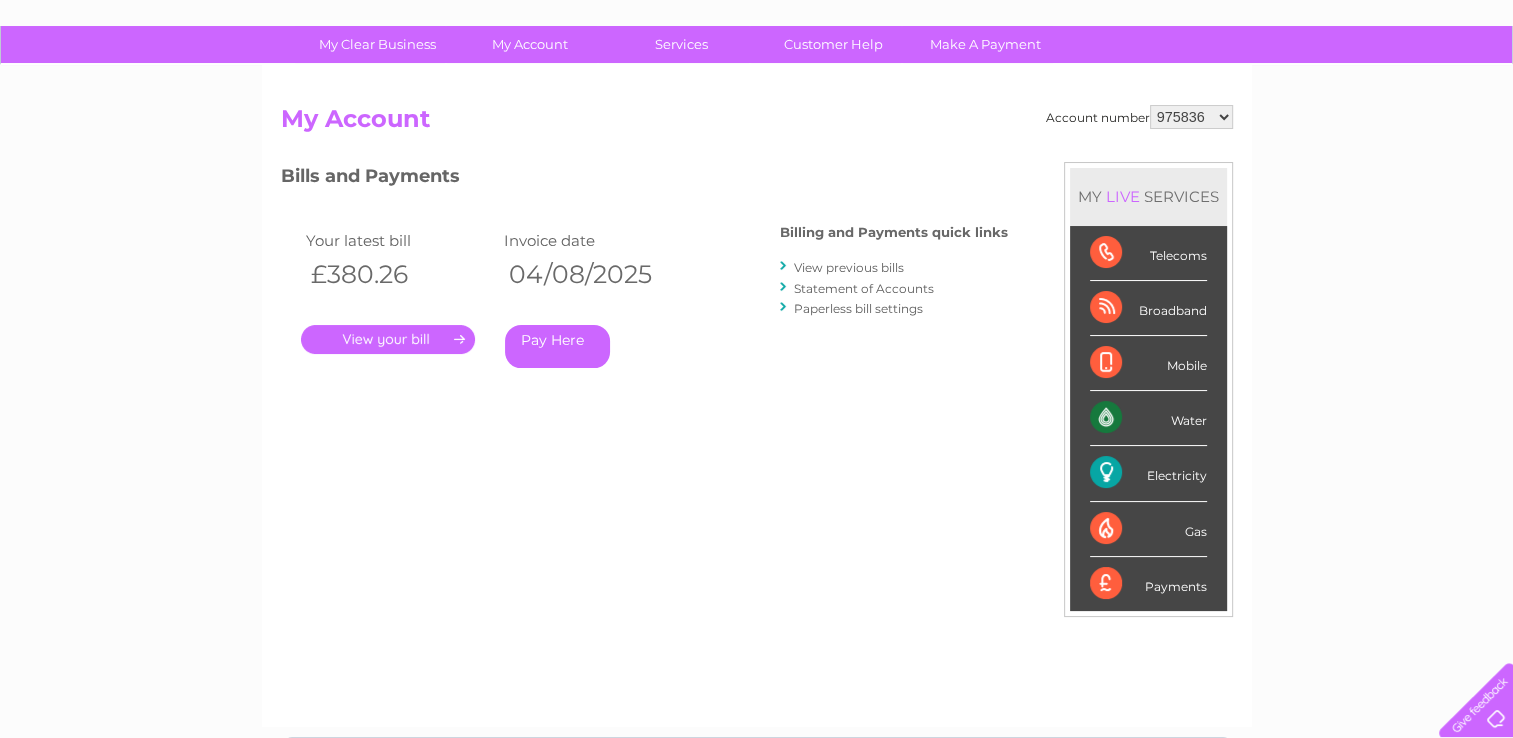 click on "." at bounding box center (388, 339) 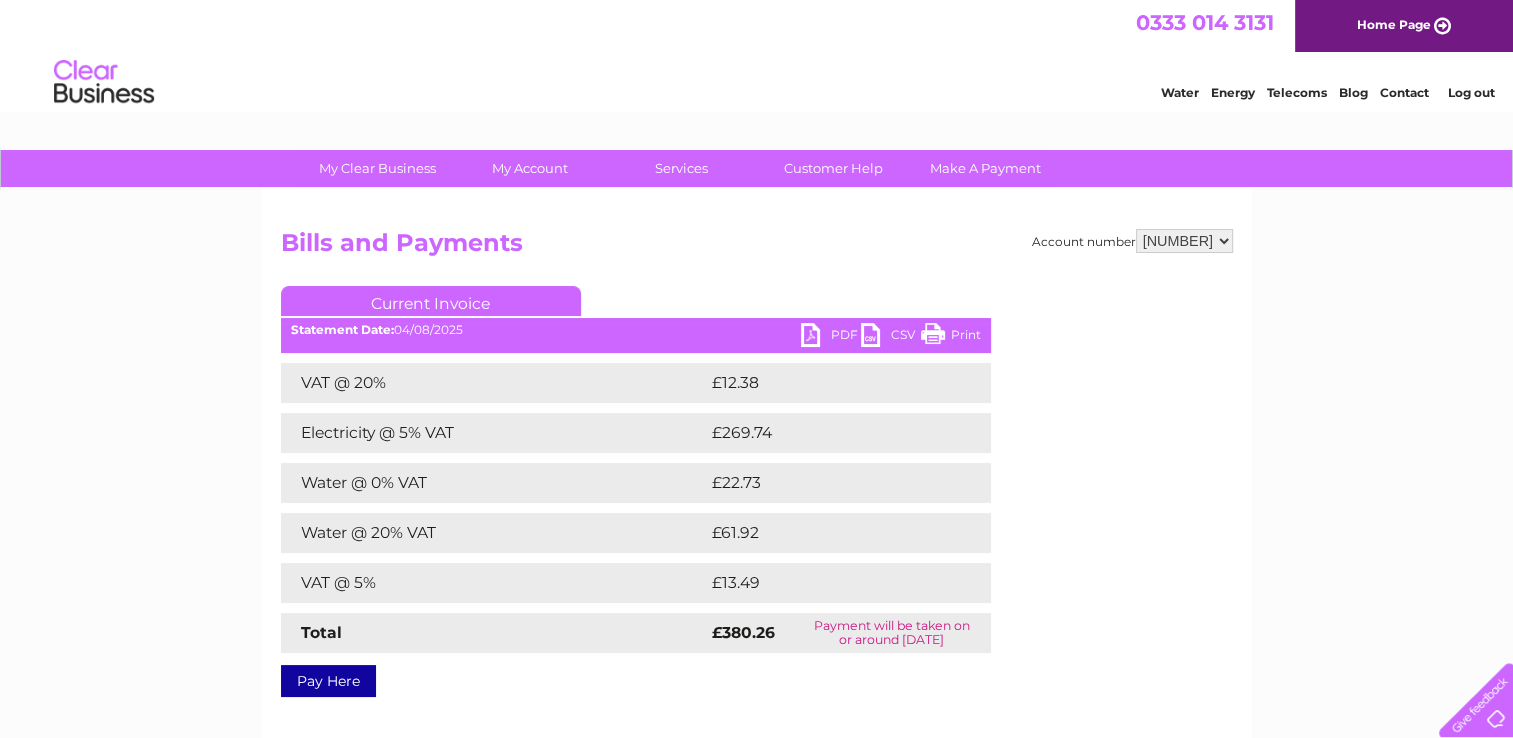 scroll, scrollTop: 0, scrollLeft: 0, axis: both 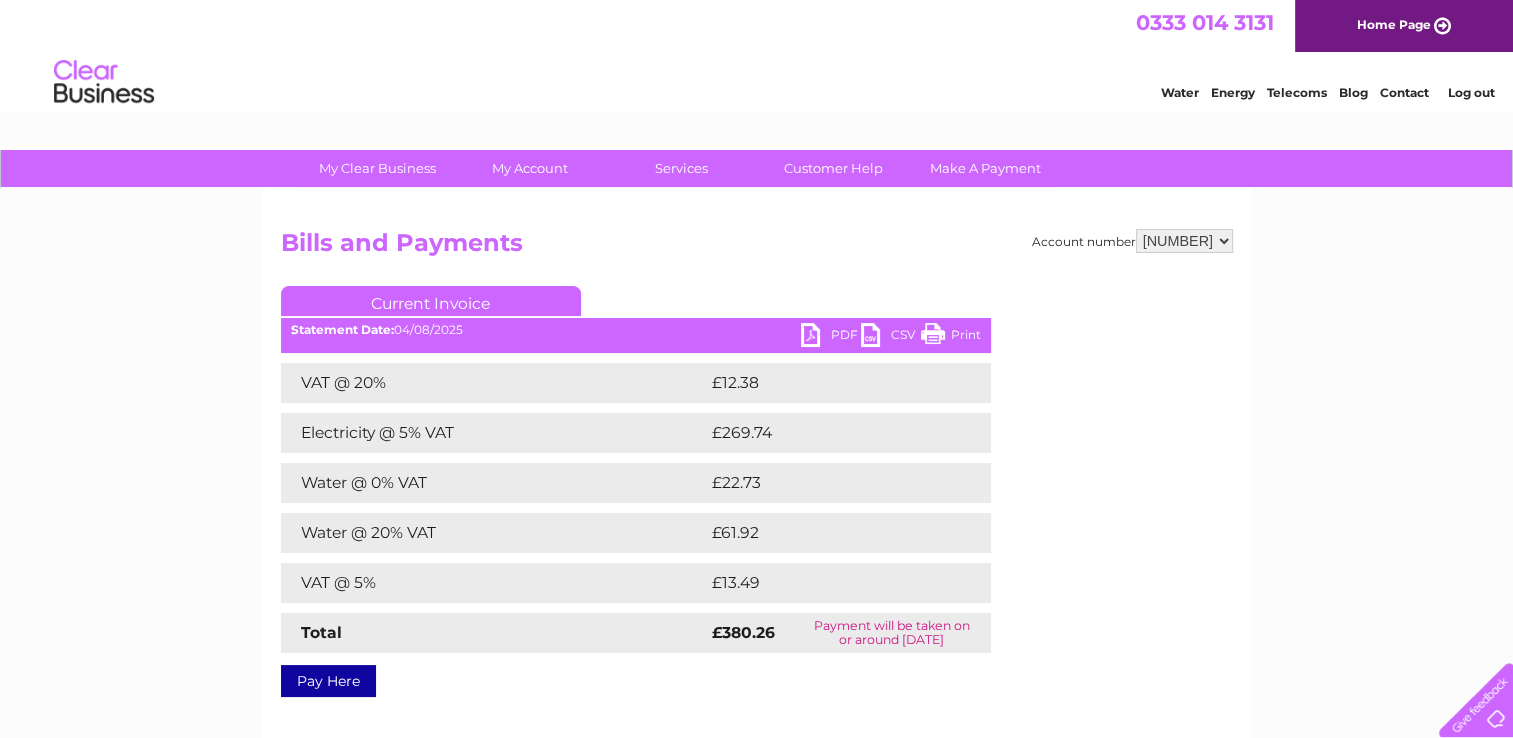 click on "PDF" at bounding box center [831, 337] 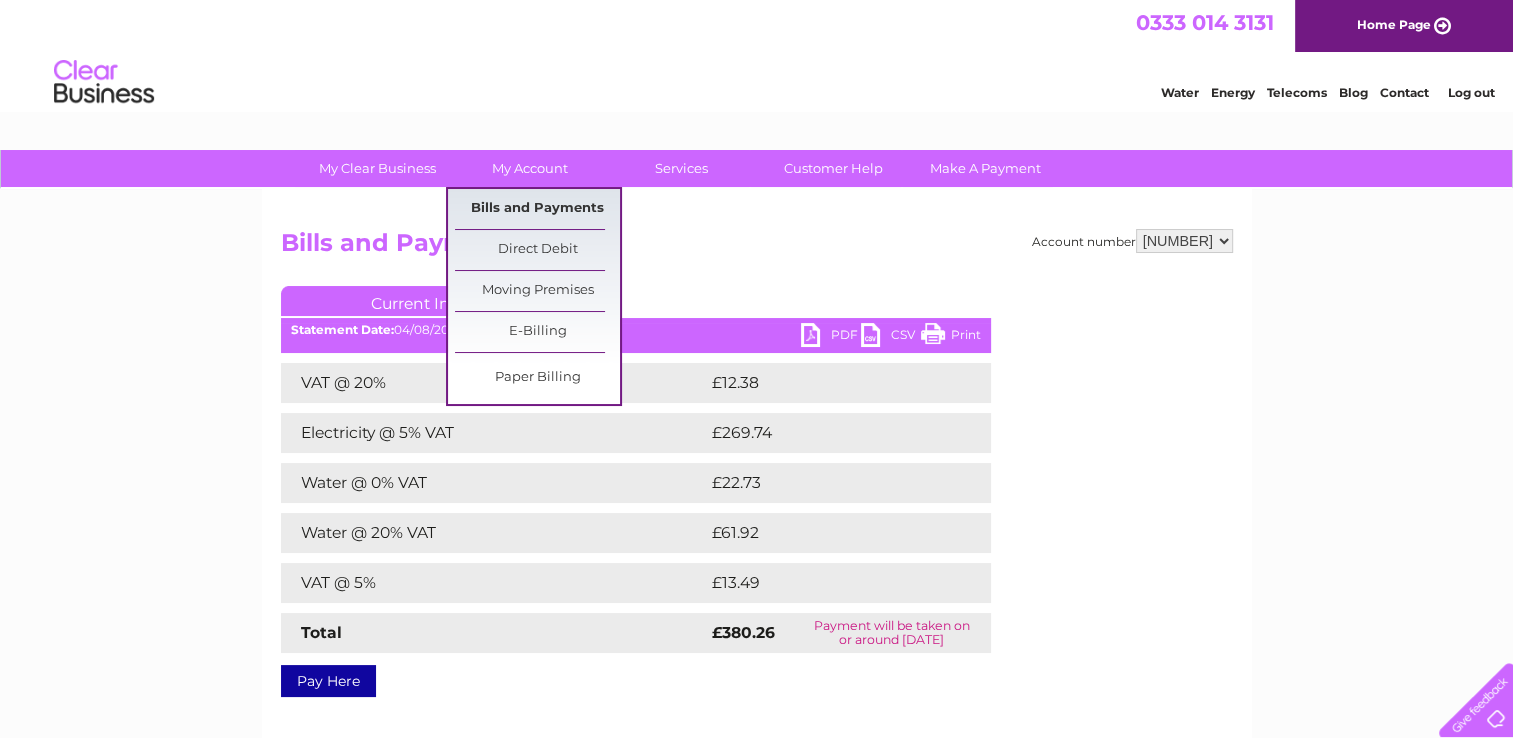 click on "Bills and Payments" at bounding box center [537, 209] 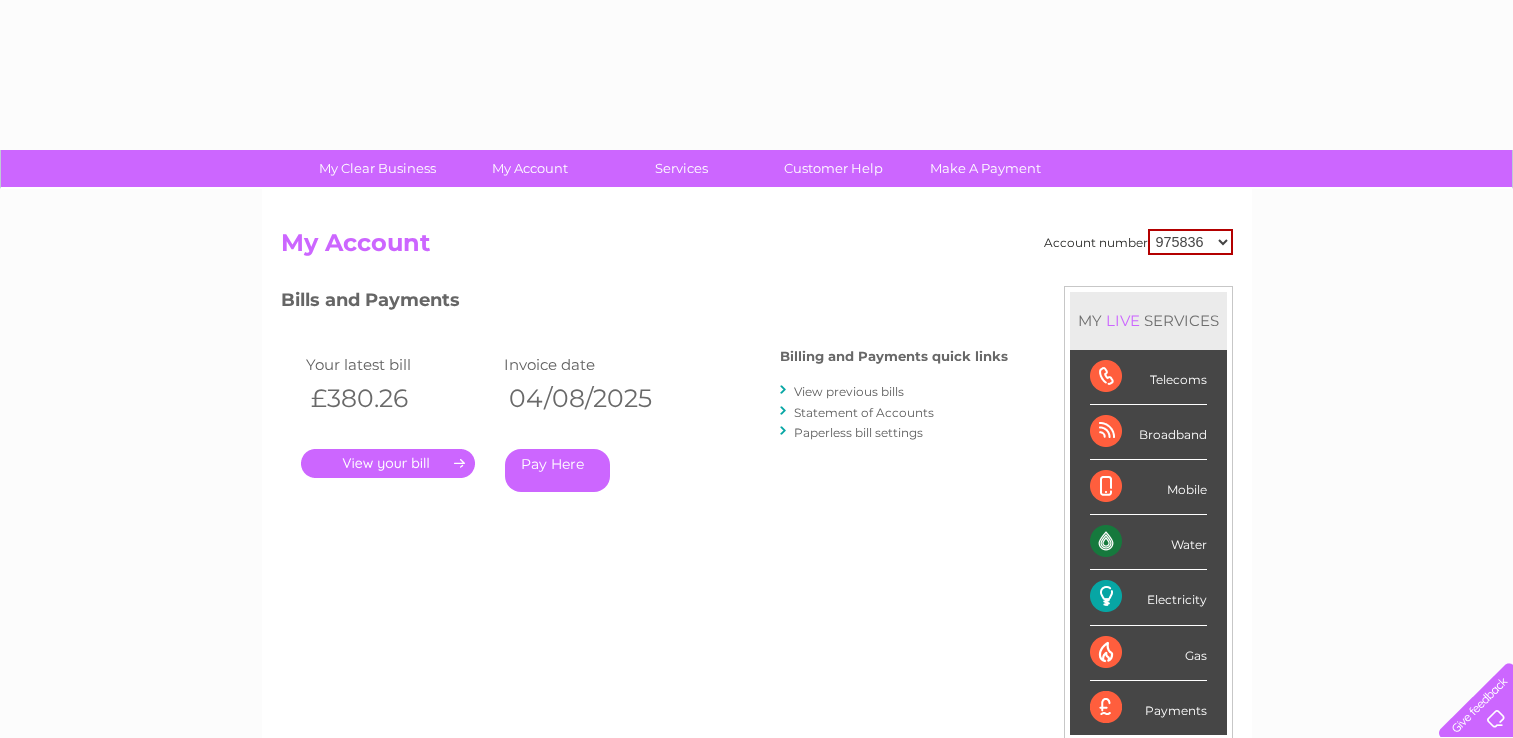 scroll, scrollTop: 0, scrollLeft: 0, axis: both 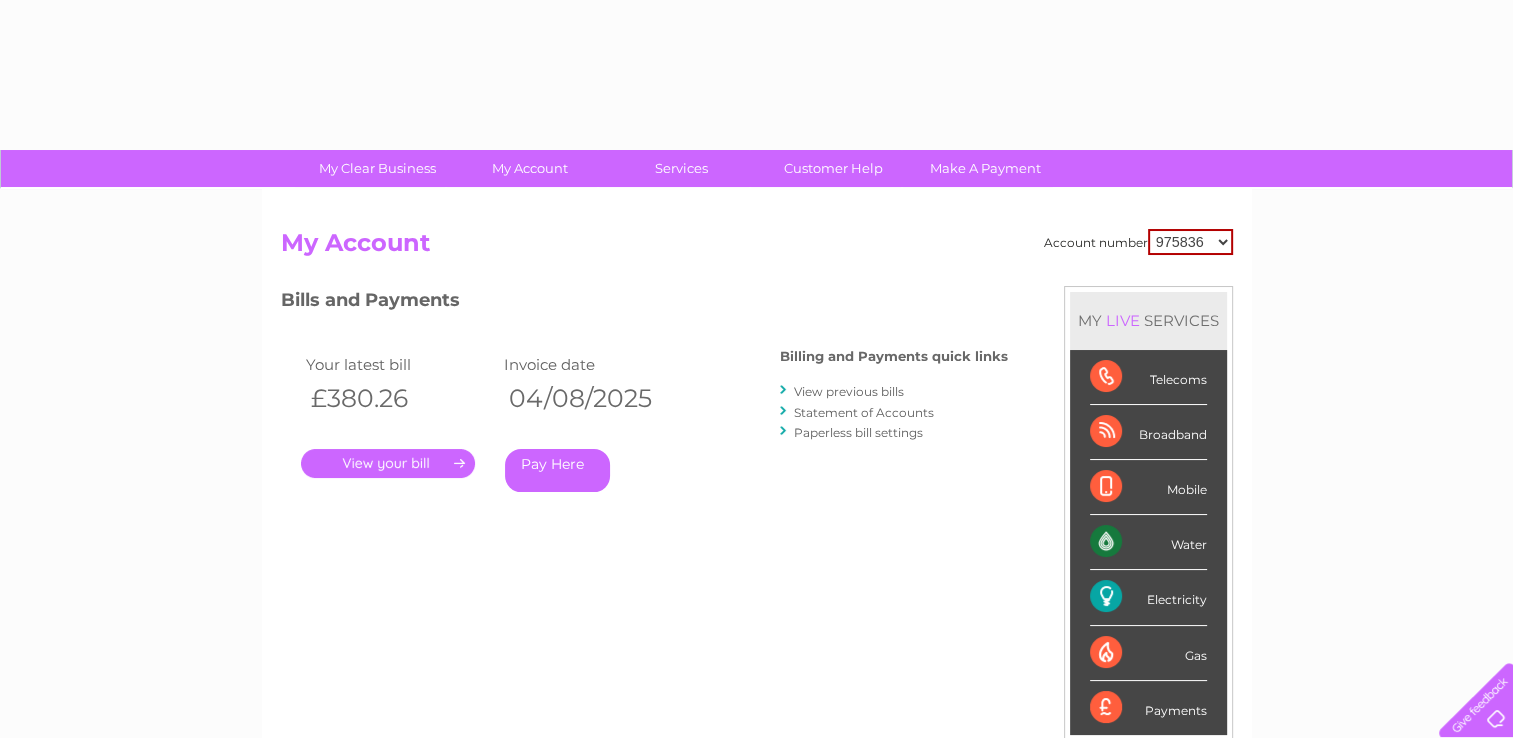 click on "975836
1081753
1146989" at bounding box center [1190, 242] 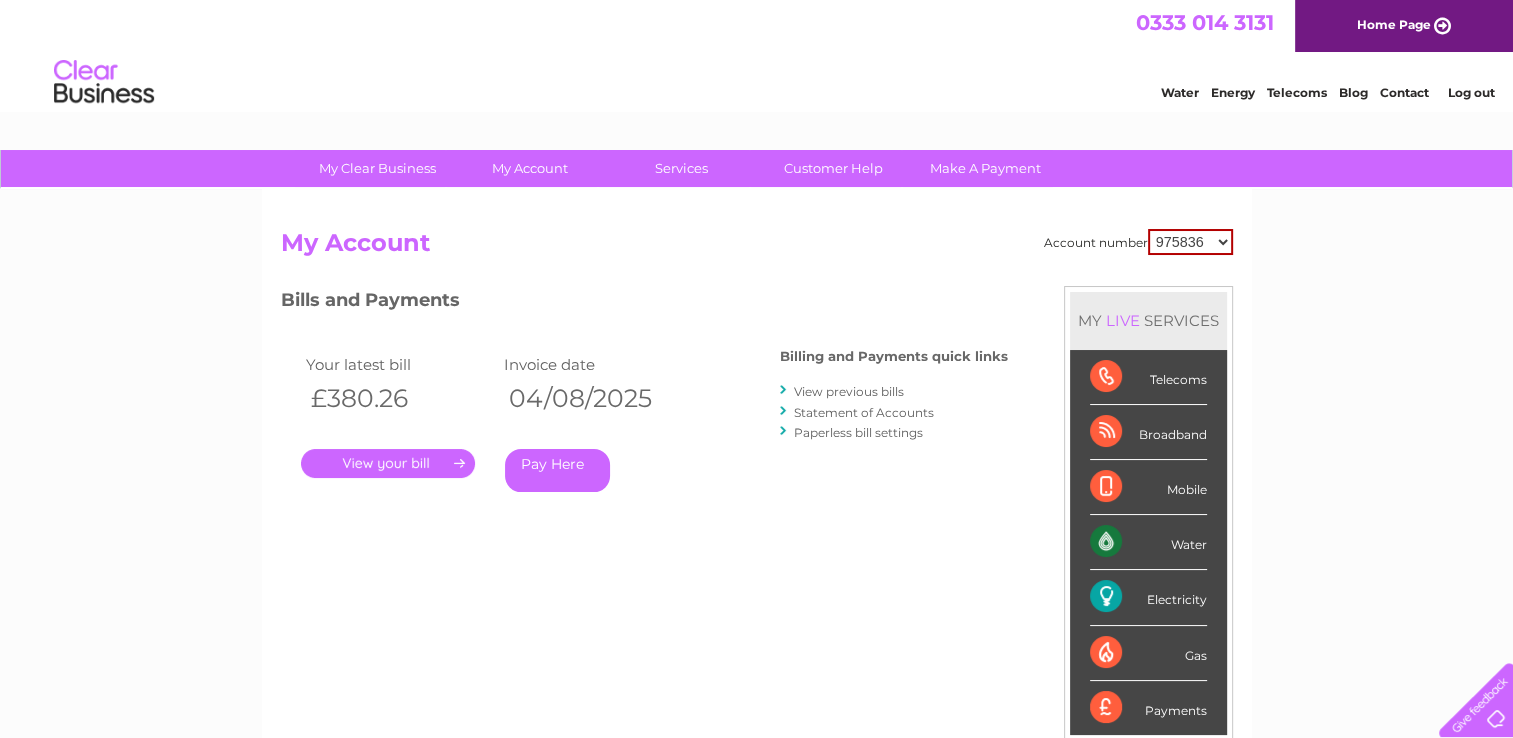 scroll, scrollTop: 0, scrollLeft: 0, axis: both 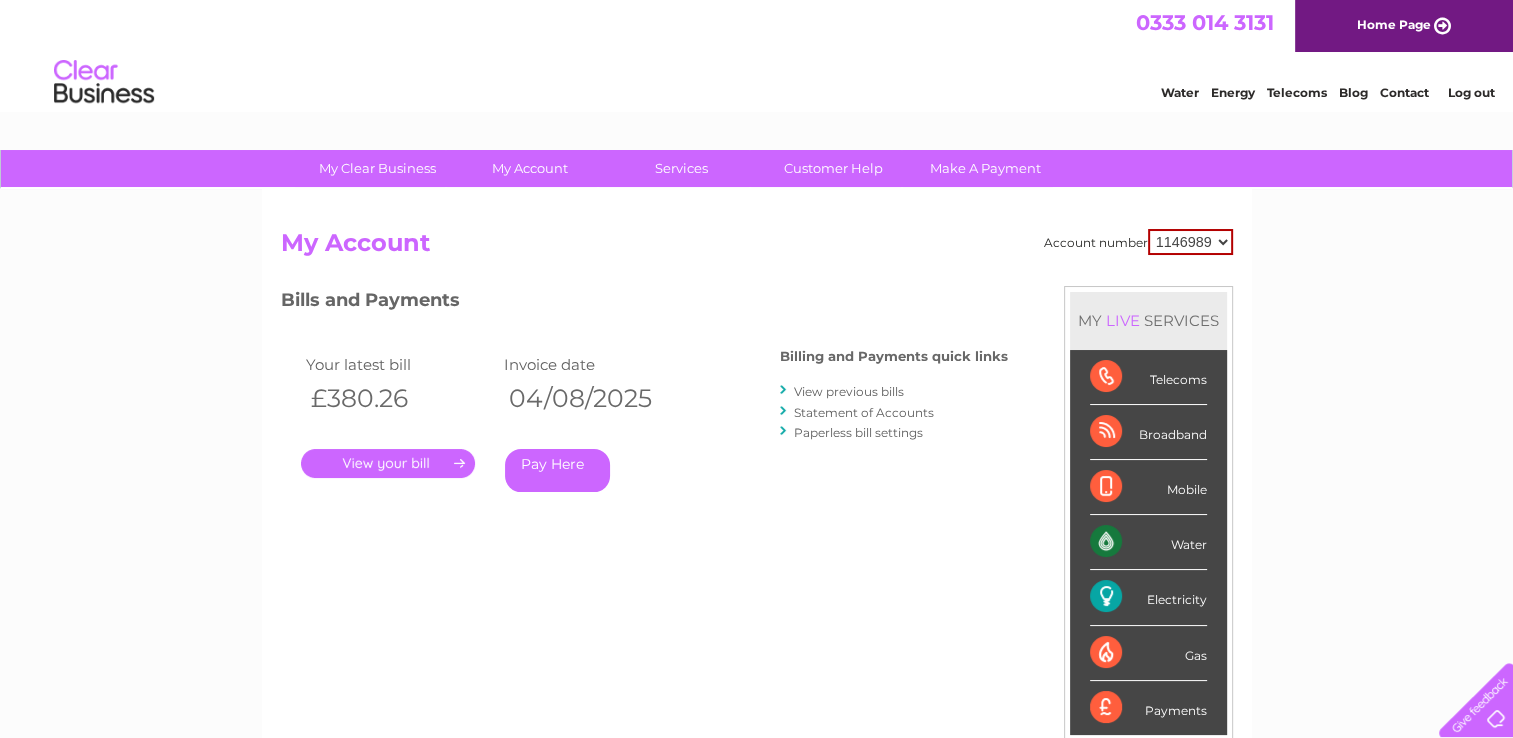 click on "975836
1081753
1146989" at bounding box center (1190, 242) 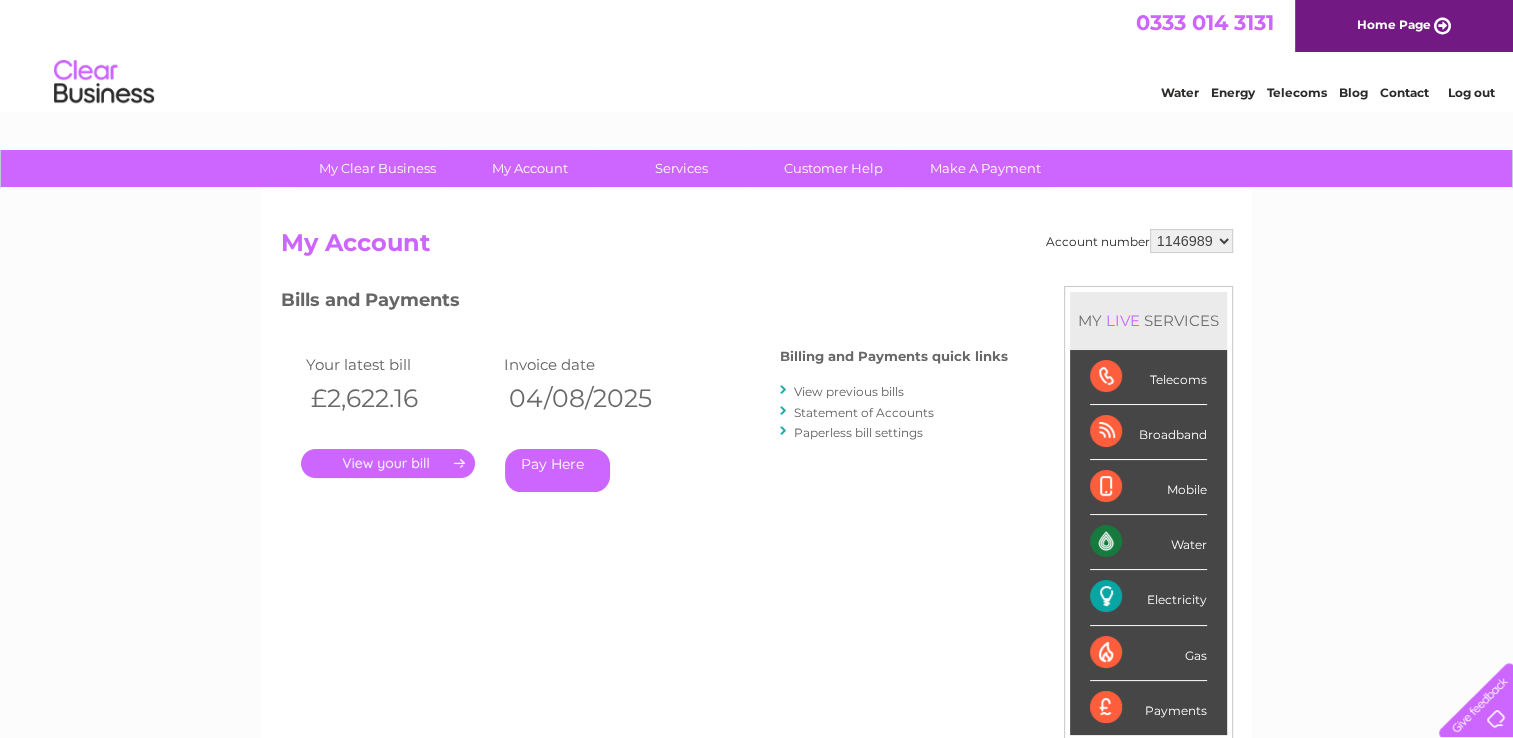 scroll, scrollTop: 0, scrollLeft: 0, axis: both 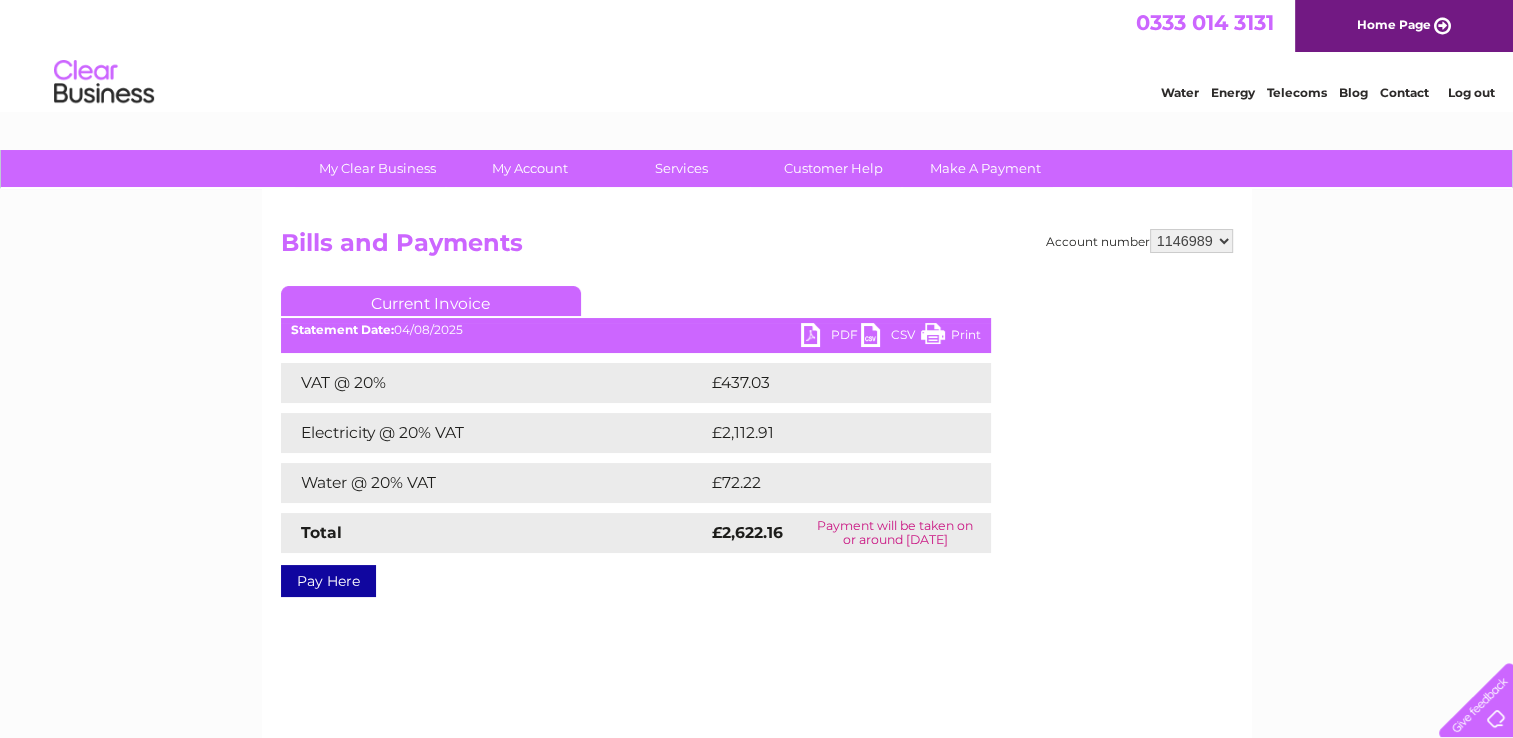 click on "PDF" at bounding box center (831, 337) 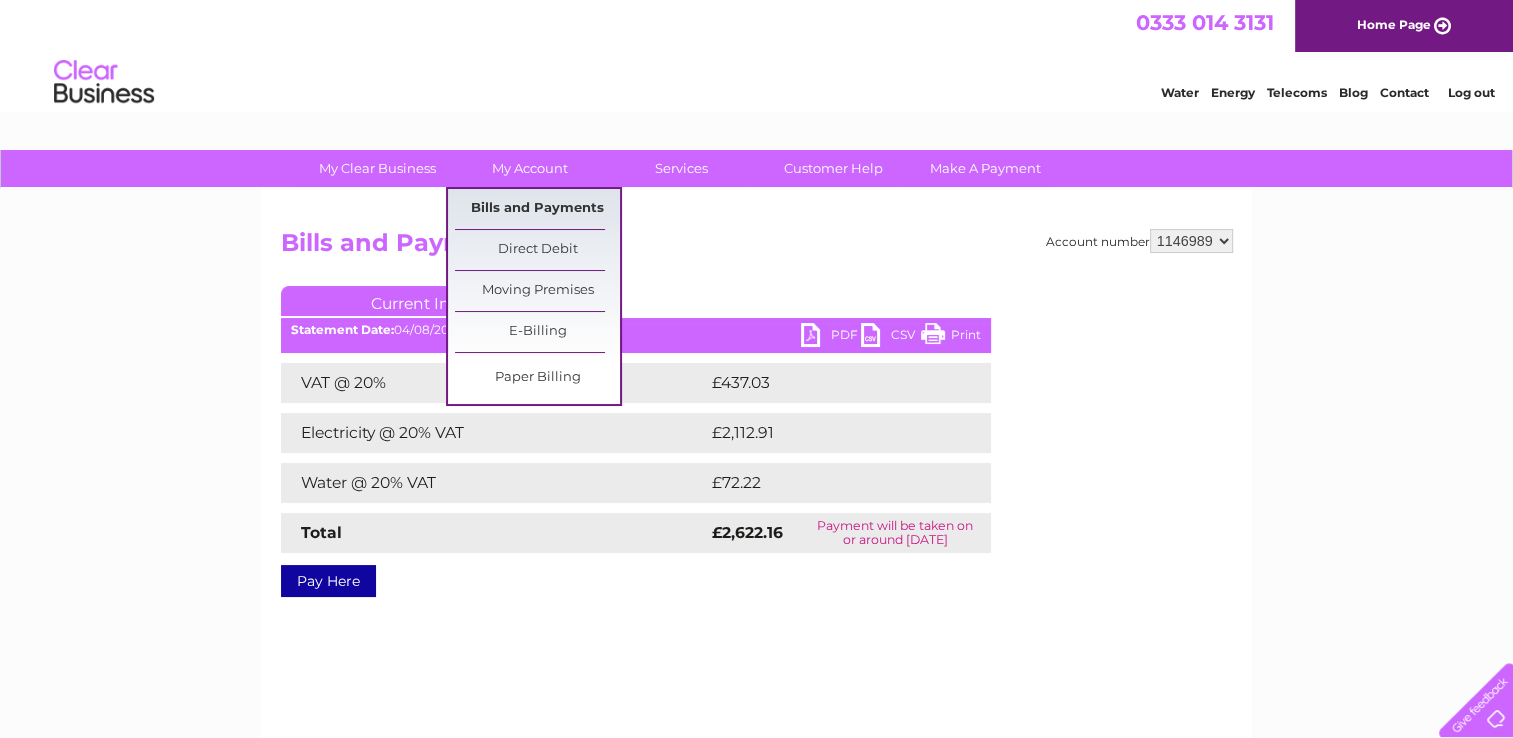 click on "Bills and Payments" at bounding box center [537, 209] 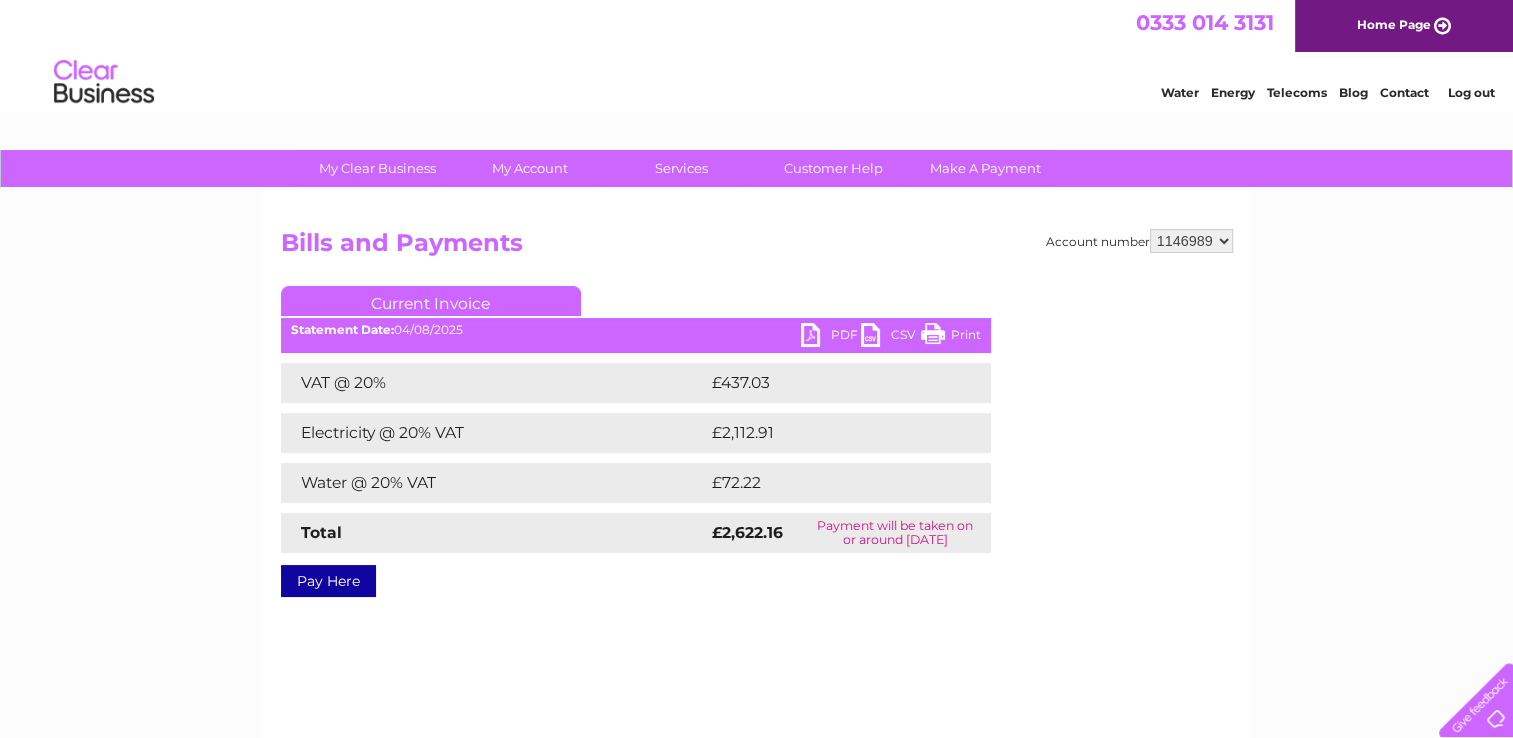 click on "975836
1081753
1146989" at bounding box center (1191, 241) 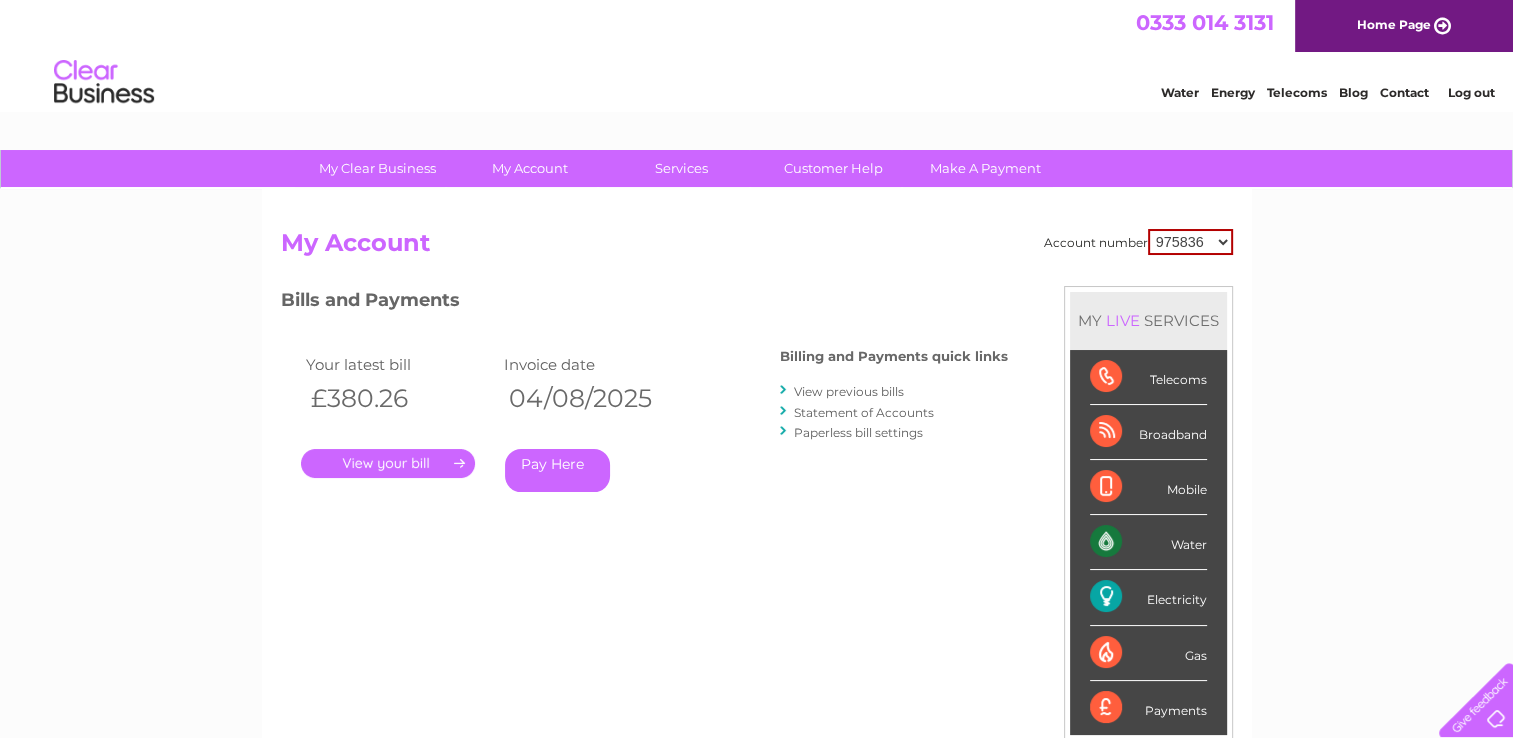 scroll, scrollTop: 0, scrollLeft: 0, axis: both 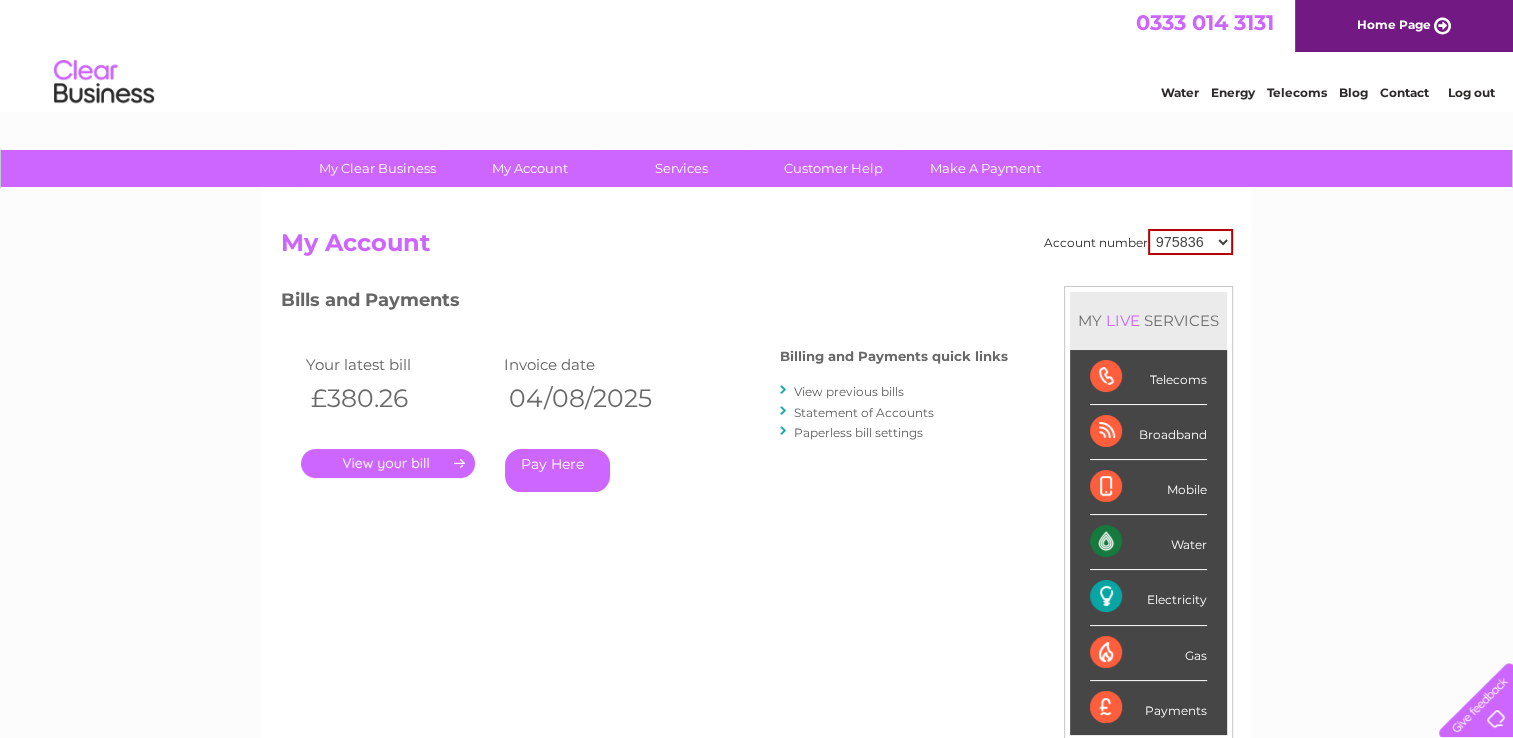 select on "1081753" 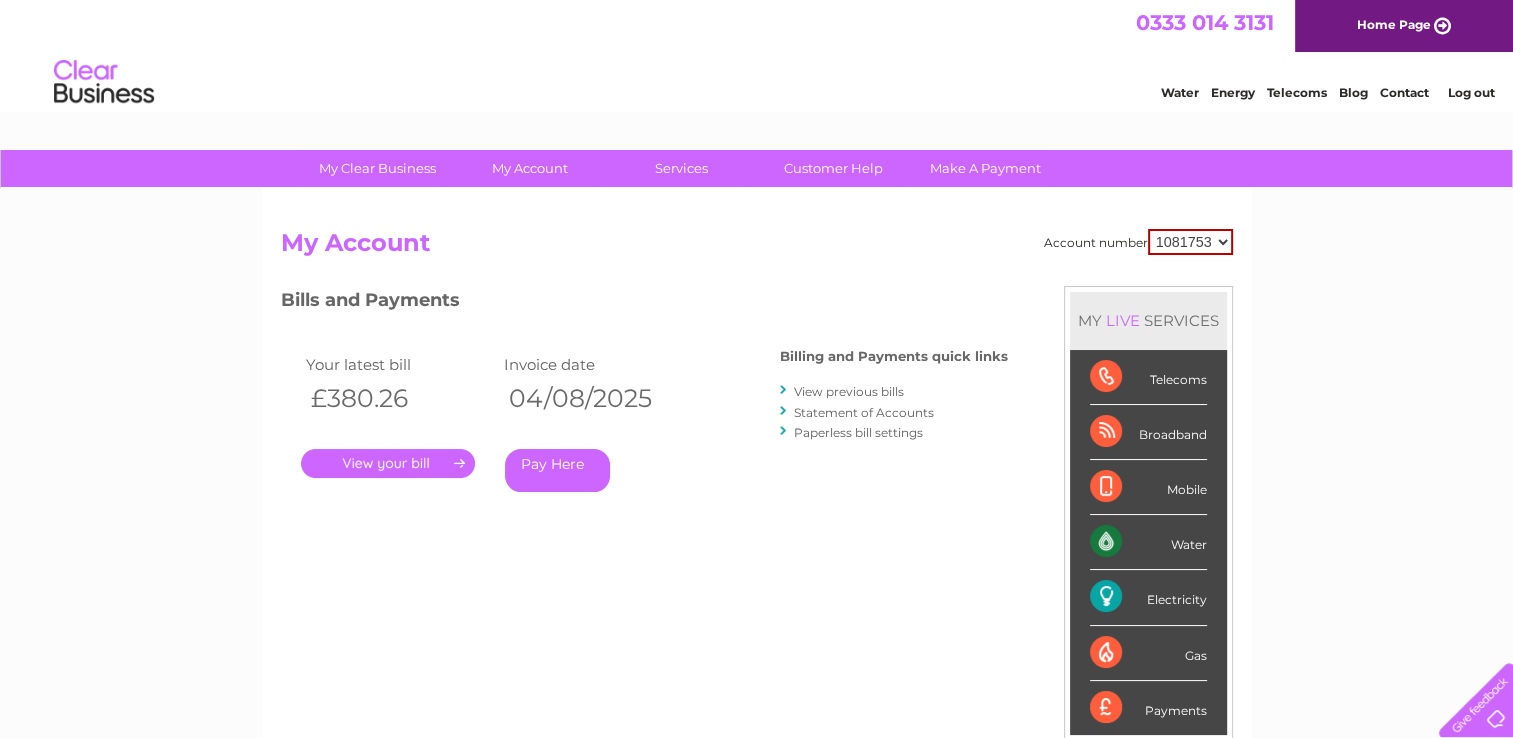 click on "975836
1081753
1146989" at bounding box center [1190, 242] 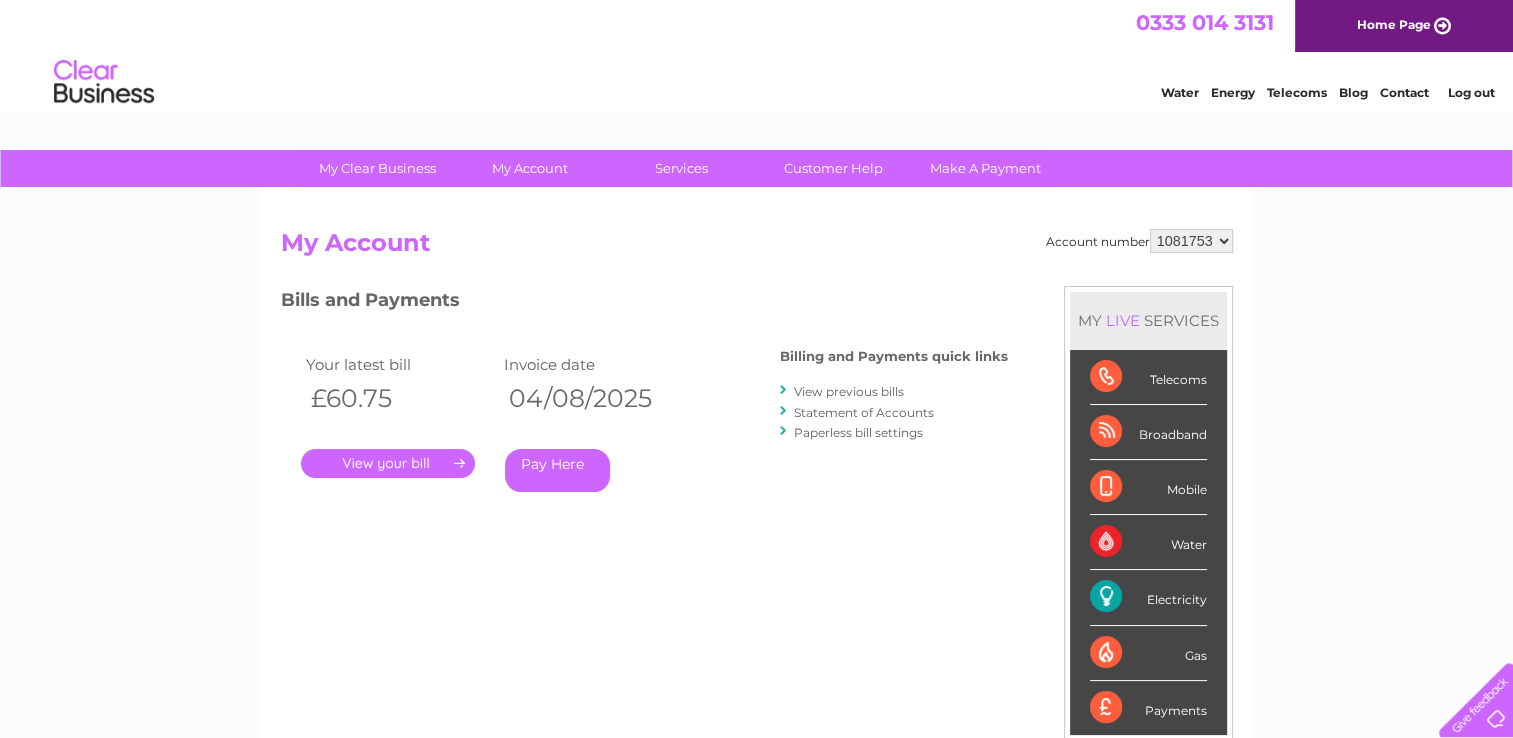 scroll, scrollTop: 0, scrollLeft: 0, axis: both 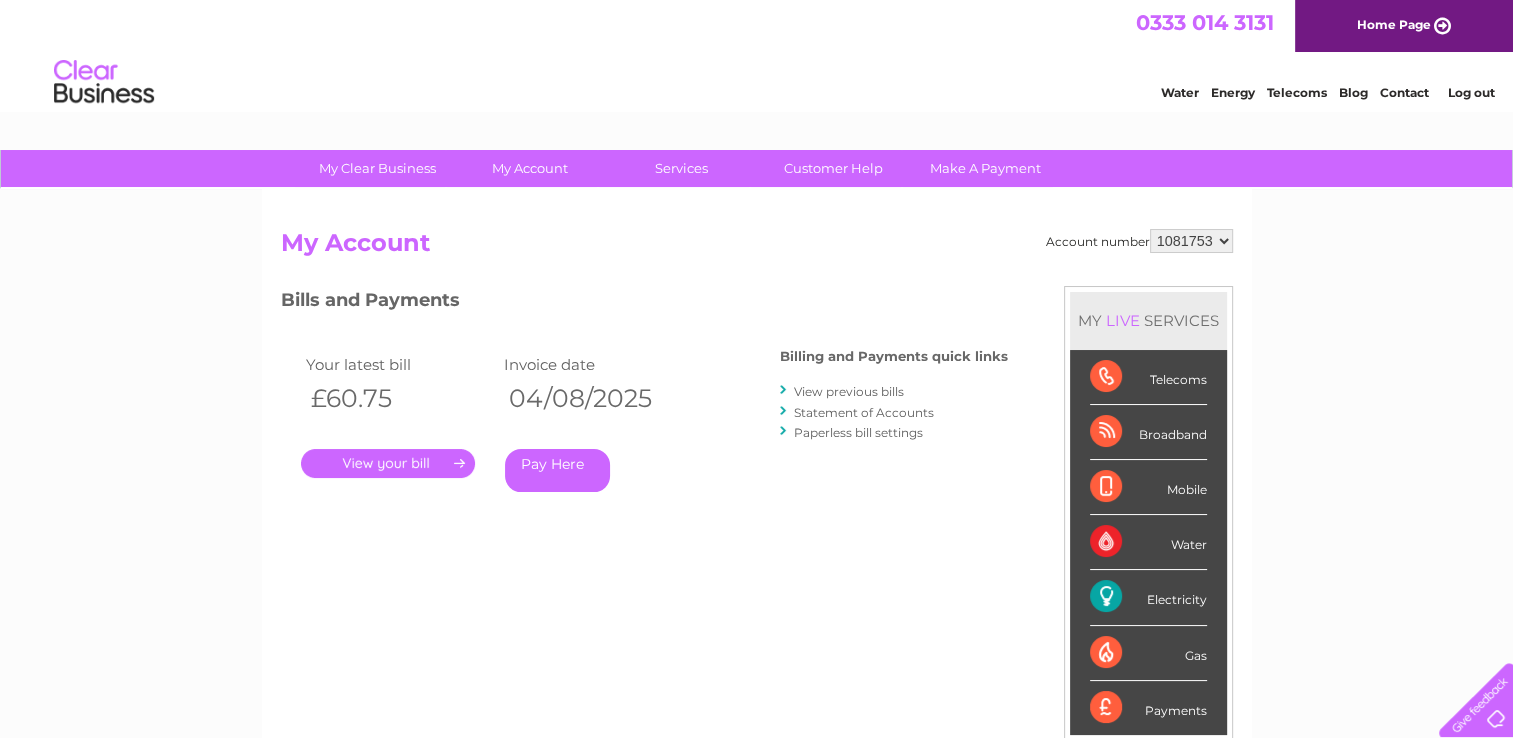 click on "Your latest bill
Invoice date
£60.75
[DATE]
.
Pay Here" at bounding box center [501, 426] 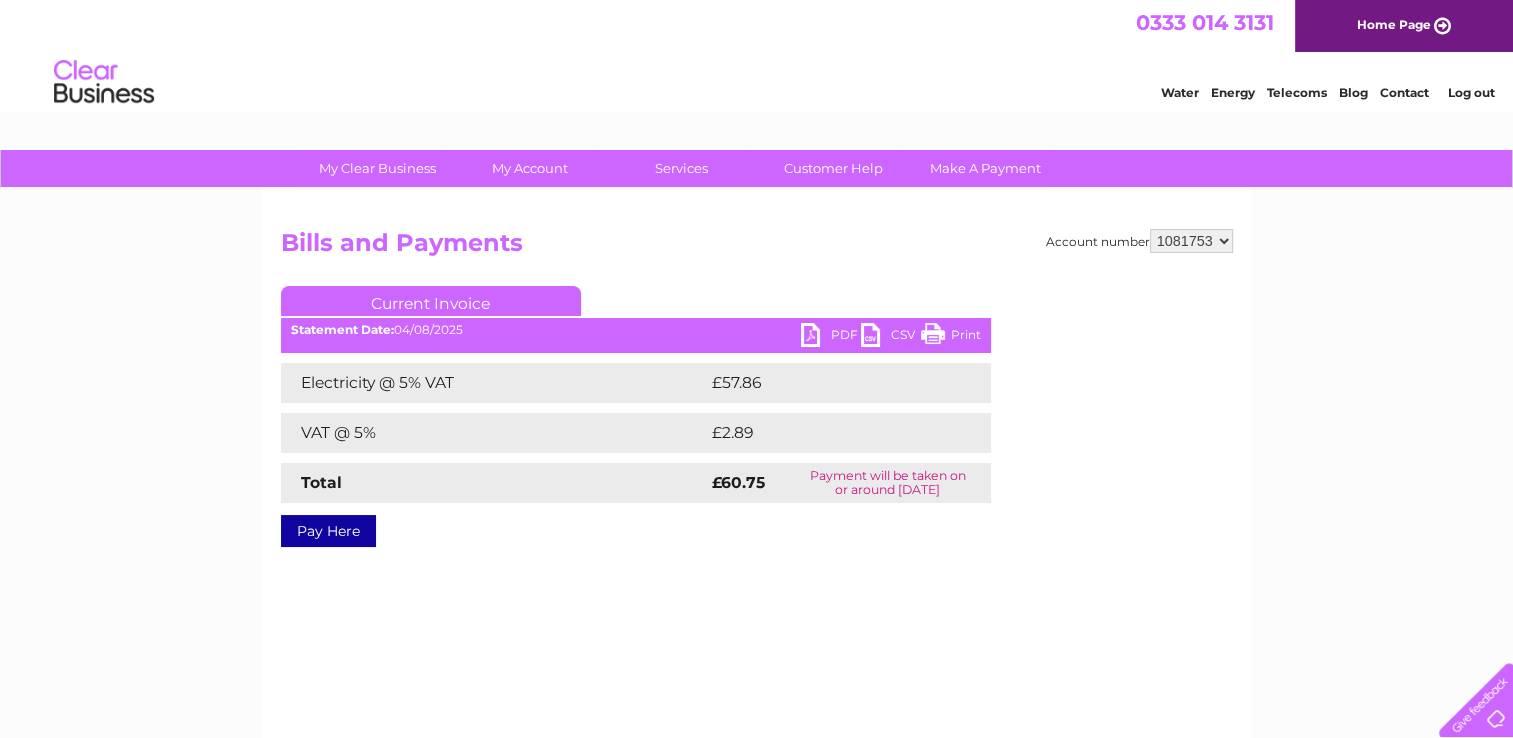 scroll, scrollTop: 0, scrollLeft: 0, axis: both 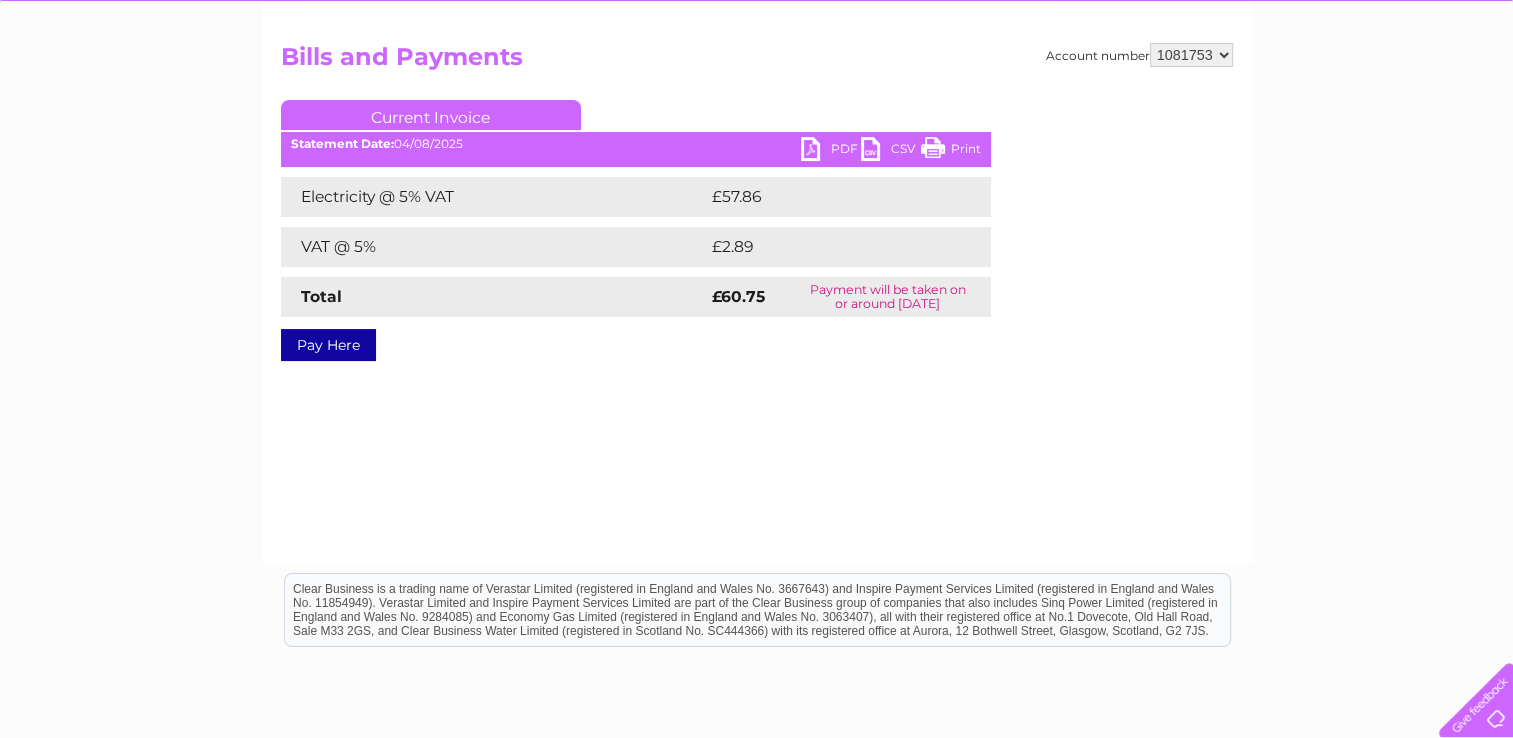 click on "PDF" at bounding box center (831, 151) 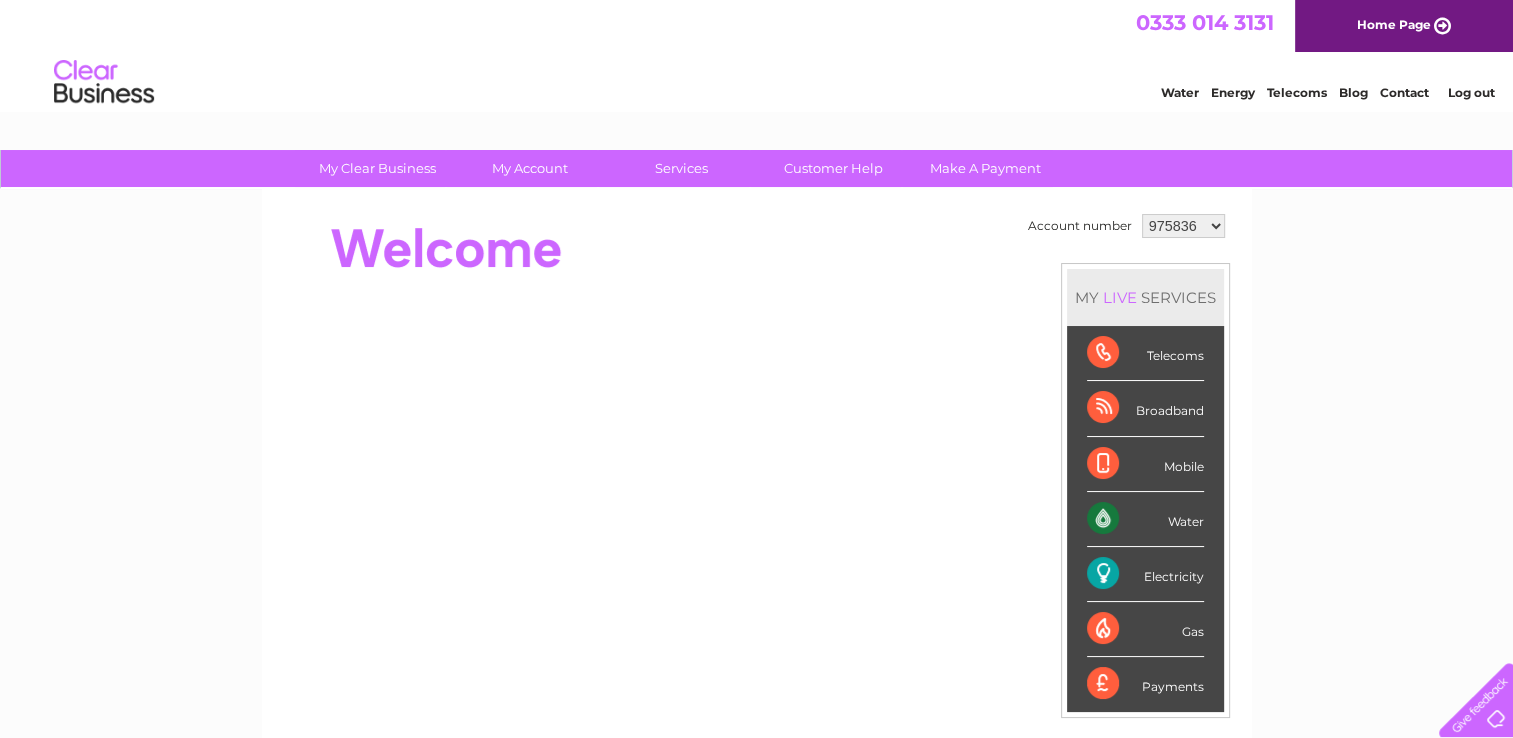 scroll, scrollTop: 0, scrollLeft: 0, axis: both 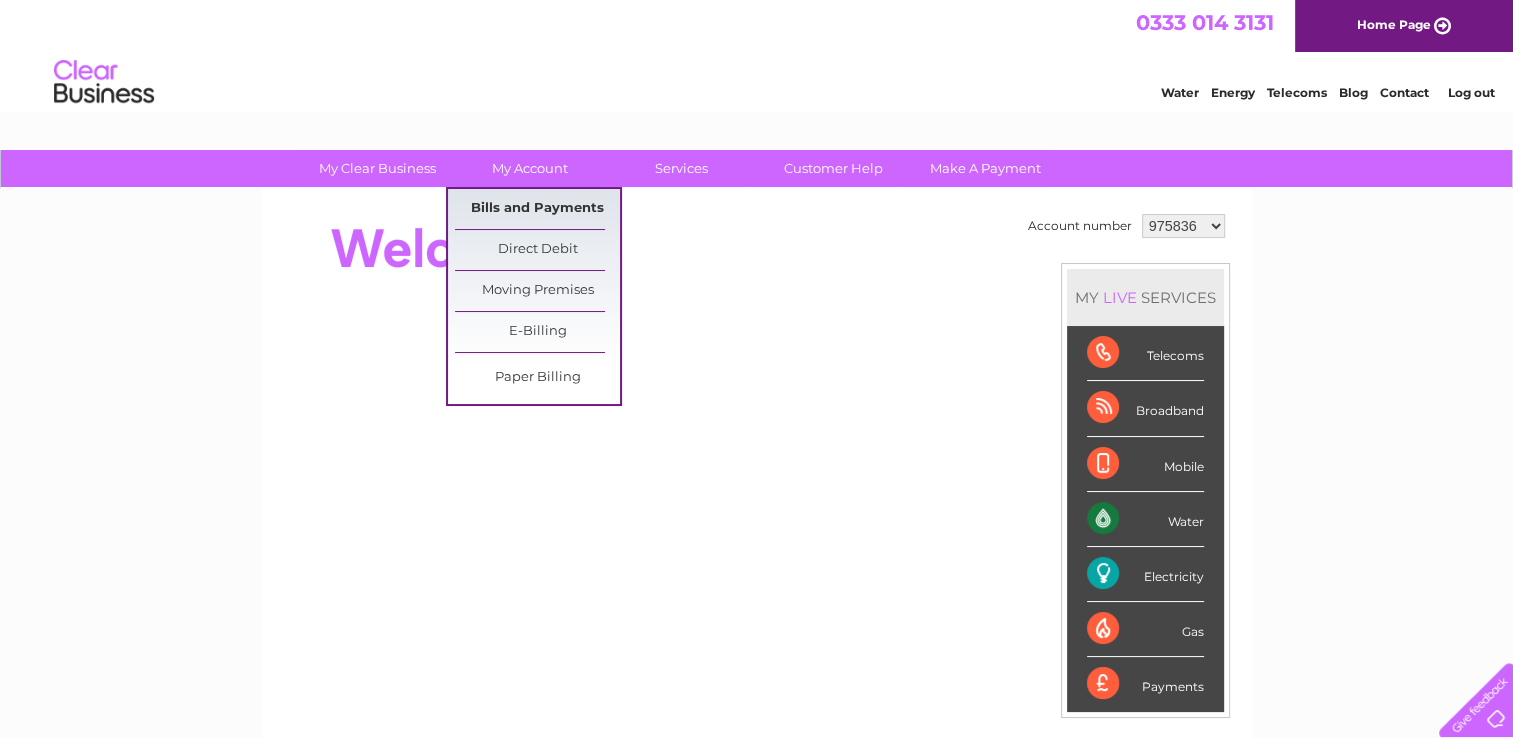 click on "Bills and Payments" at bounding box center [537, 209] 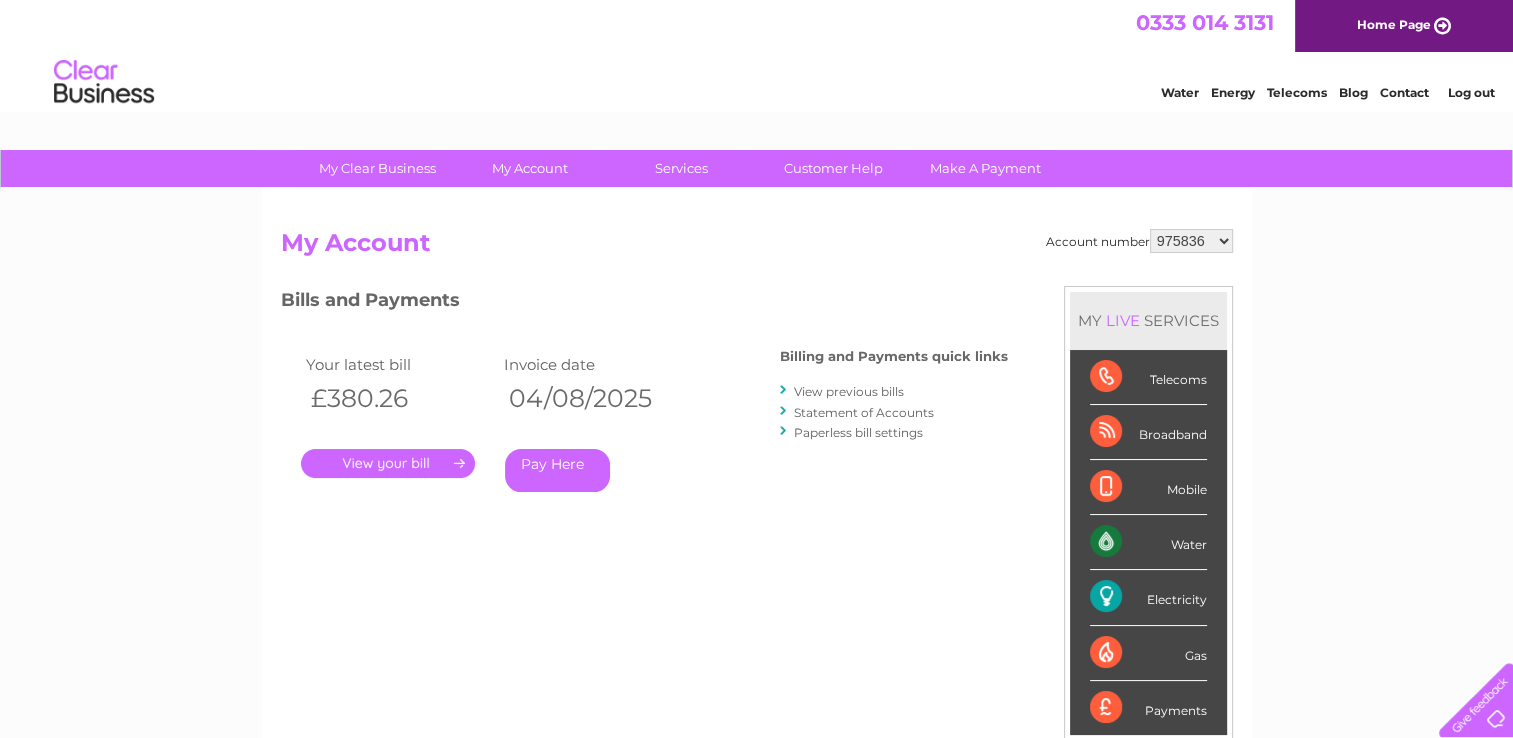 scroll, scrollTop: 0, scrollLeft: 0, axis: both 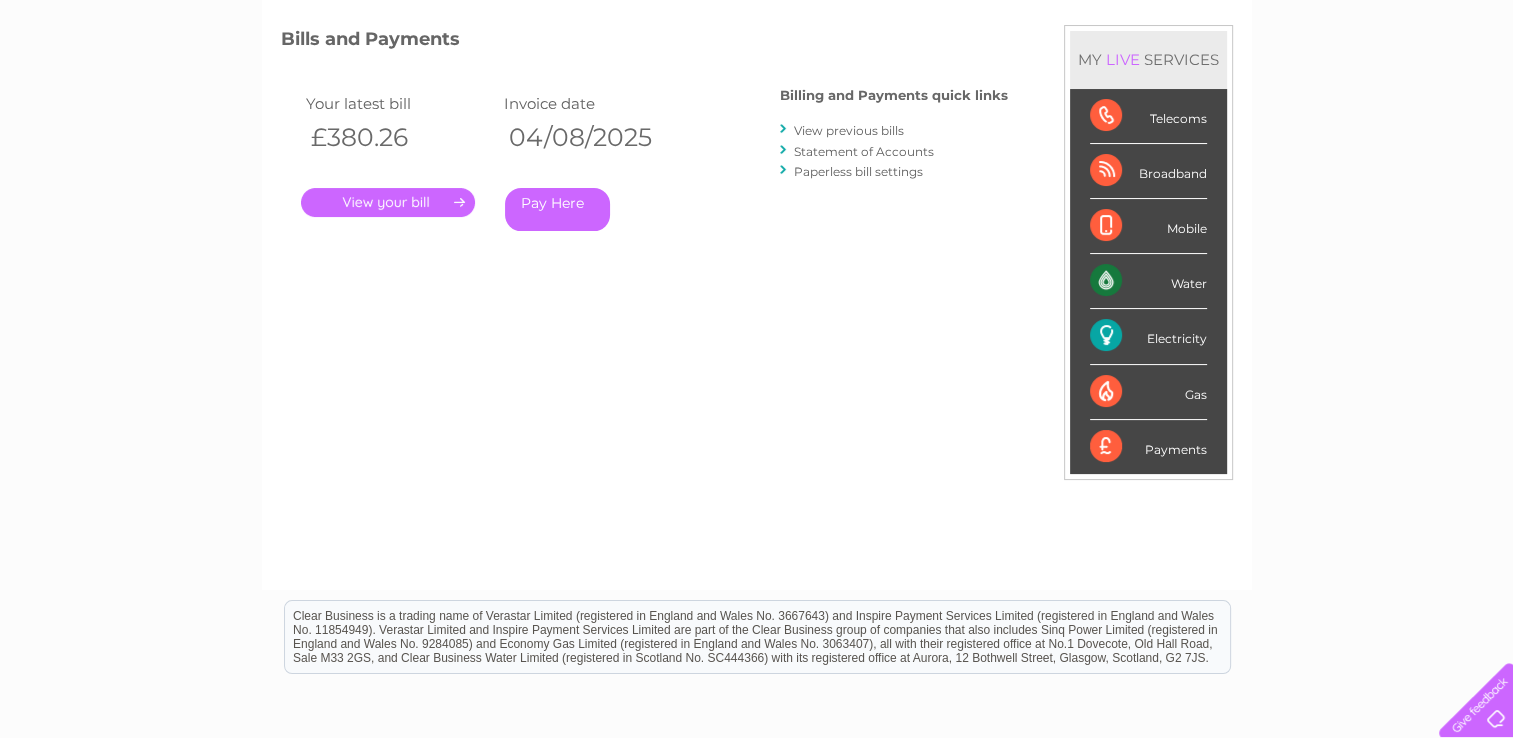click on "." at bounding box center [388, 202] 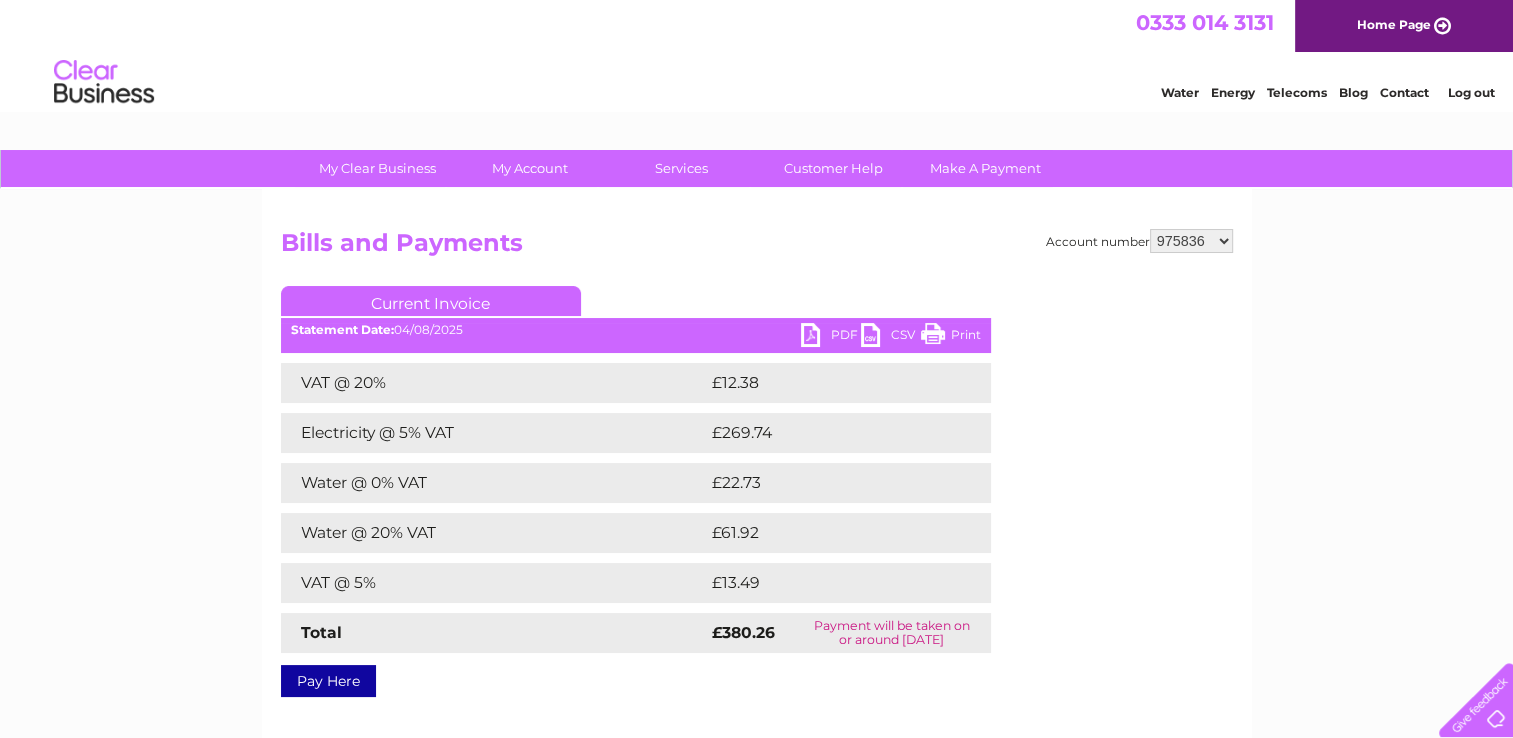 scroll, scrollTop: 0, scrollLeft: 0, axis: both 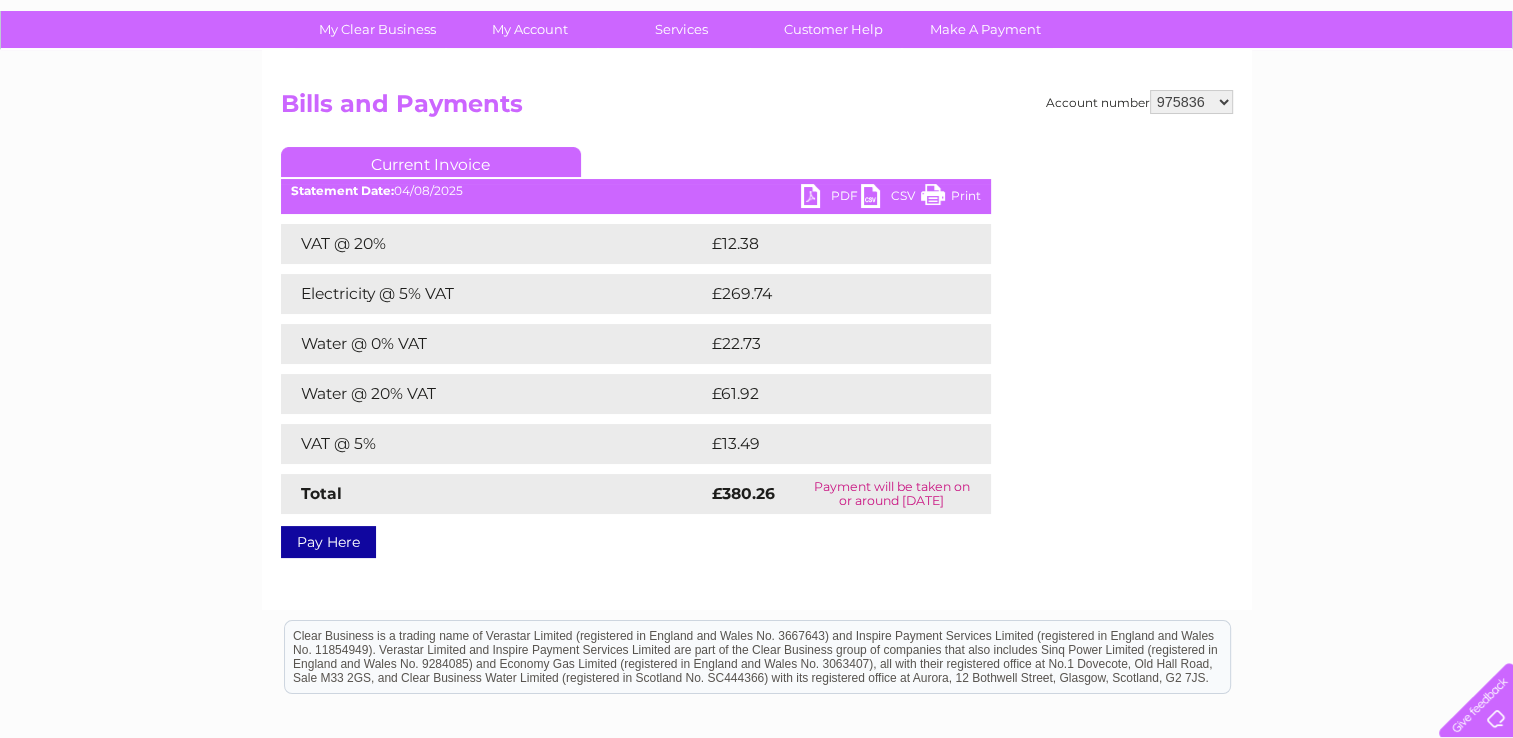 click on "975836
1081753
1146989" at bounding box center (1191, 102) 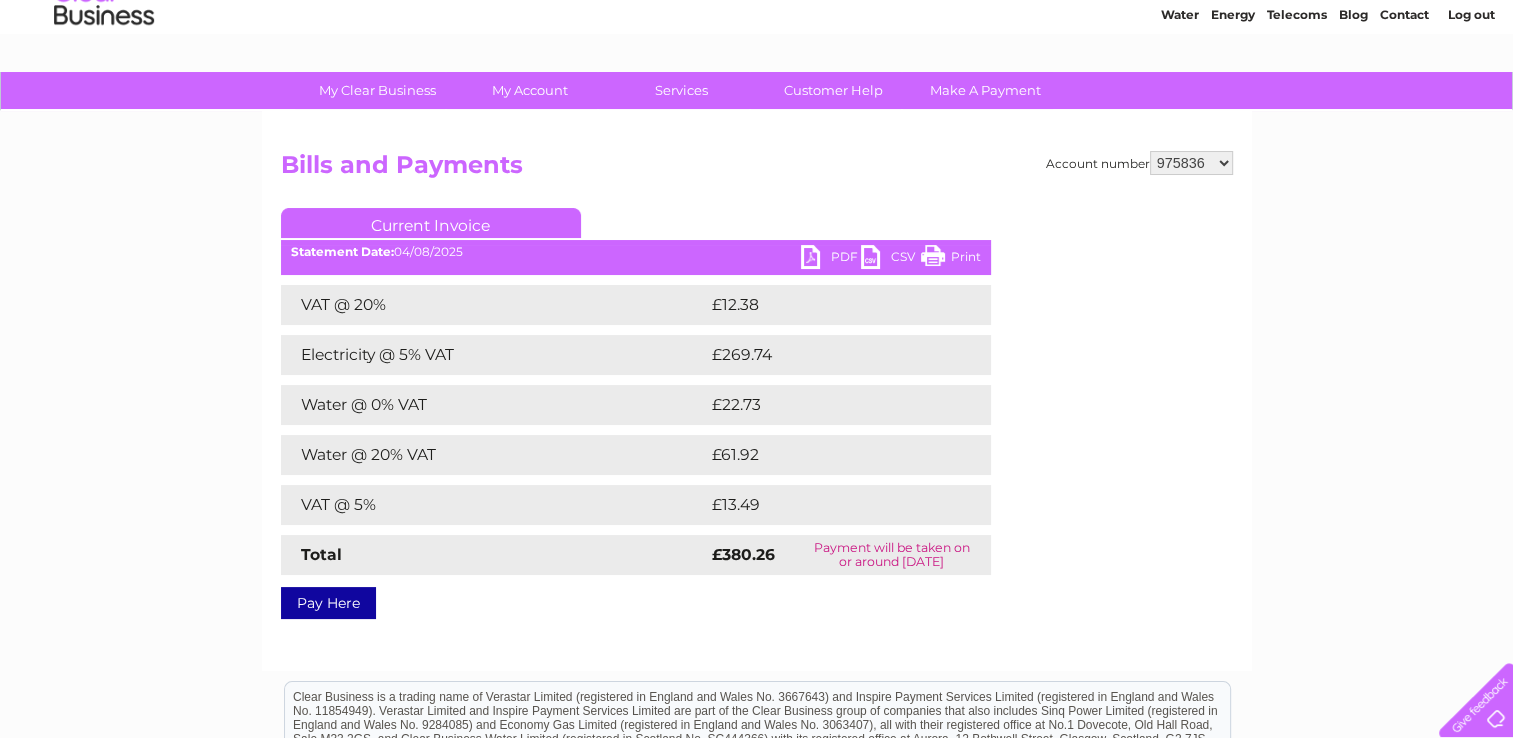 scroll, scrollTop: 0, scrollLeft: 0, axis: both 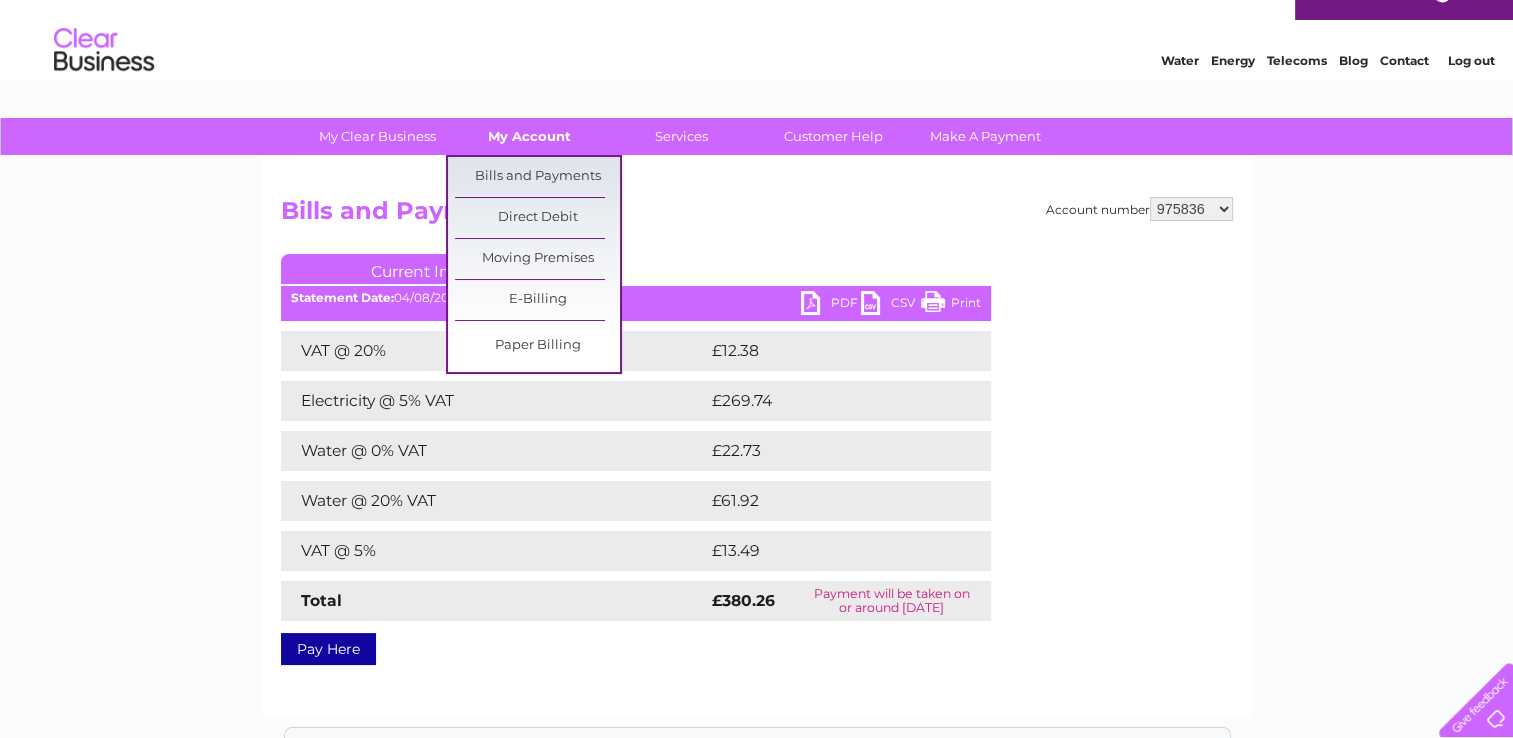 click on "My Account" at bounding box center [529, 136] 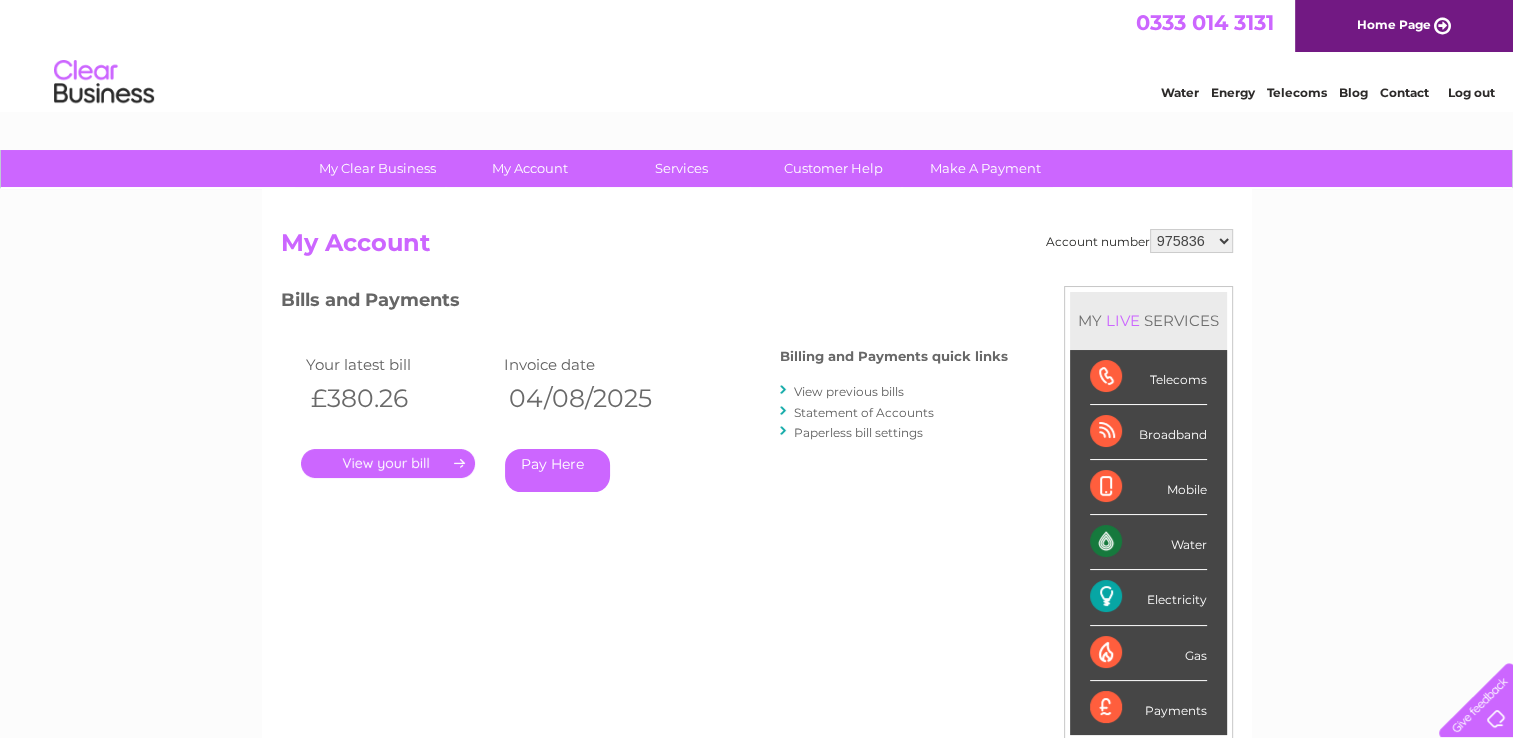 scroll, scrollTop: 0, scrollLeft: 0, axis: both 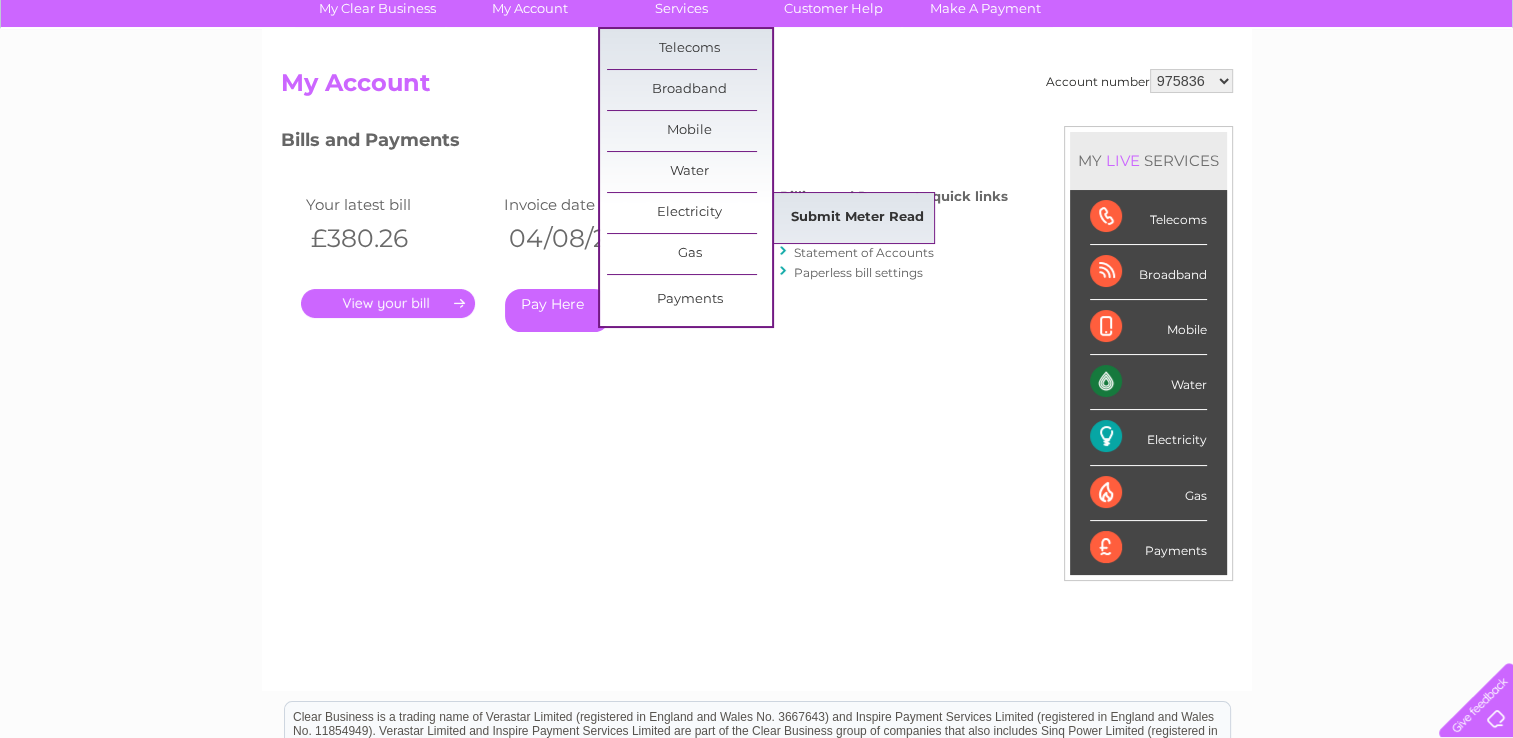click on "Submit Meter Read" at bounding box center [857, 218] 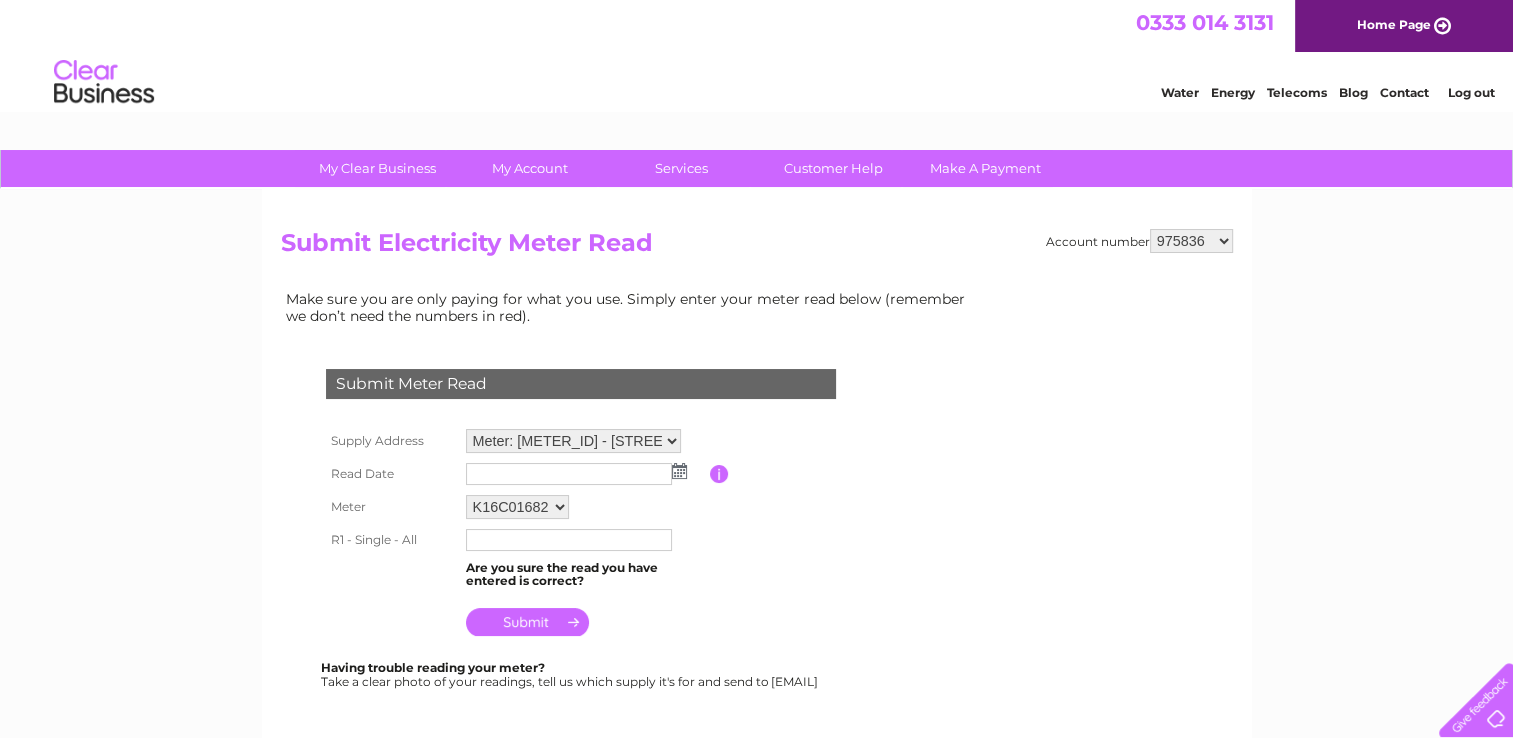scroll, scrollTop: 0, scrollLeft: 0, axis: both 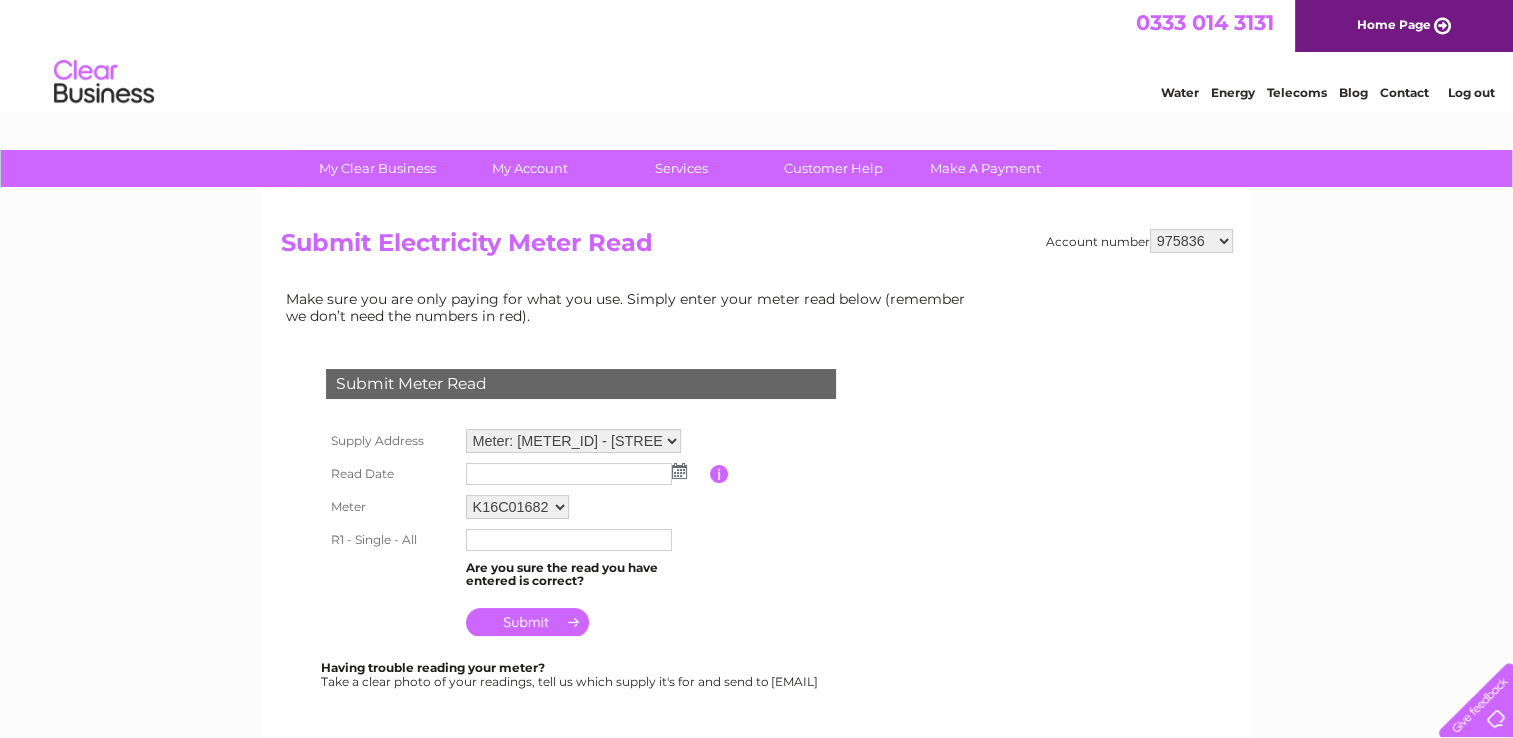 click on "Meter: K16C01682 - Woods Yard, Stronsay, Orkney, KW17 2AR" at bounding box center (573, 441) 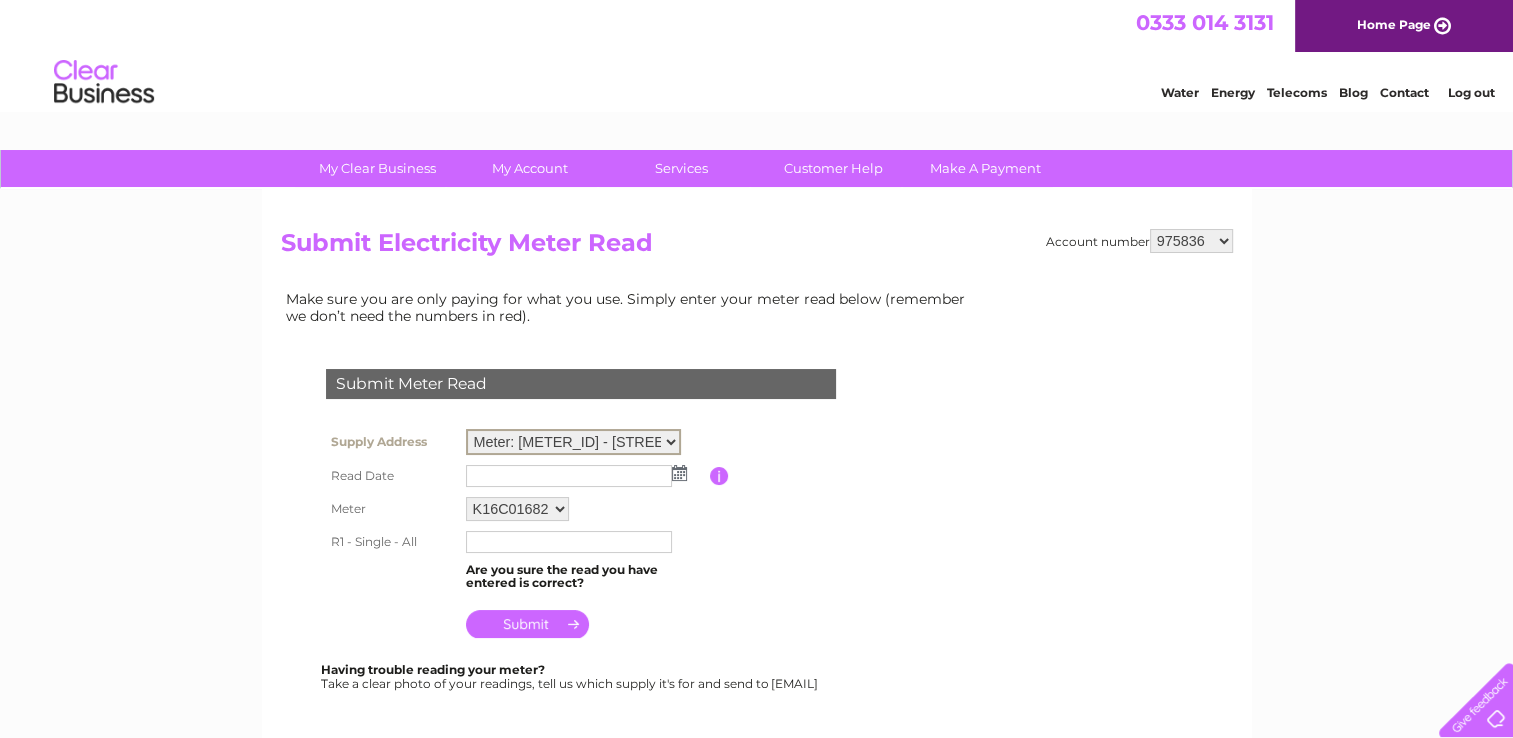 click on "Meter: K16C01682 - Woods Yard, Stronsay, Orkney, KW17 2AR" at bounding box center [573, 442] 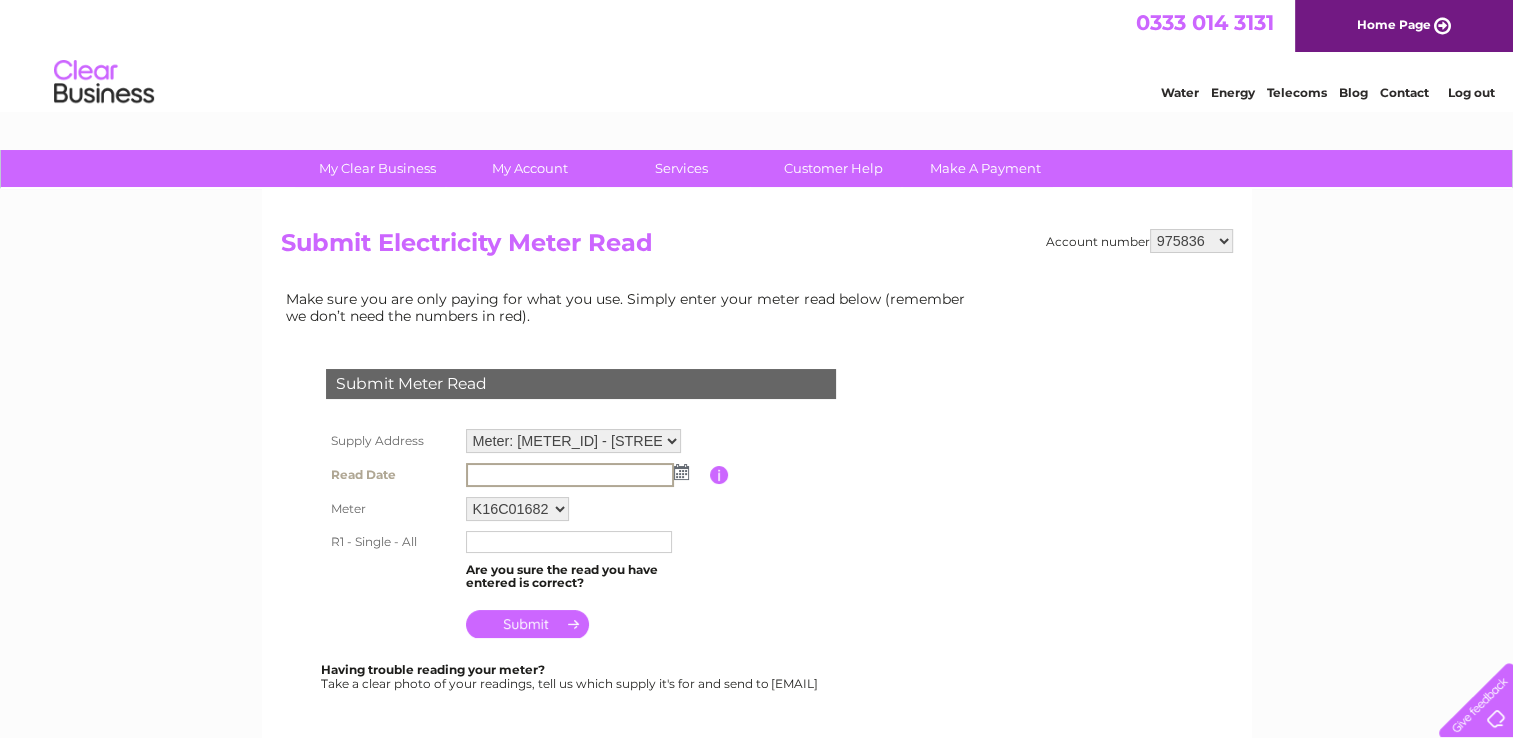 click at bounding box center (585, 475) 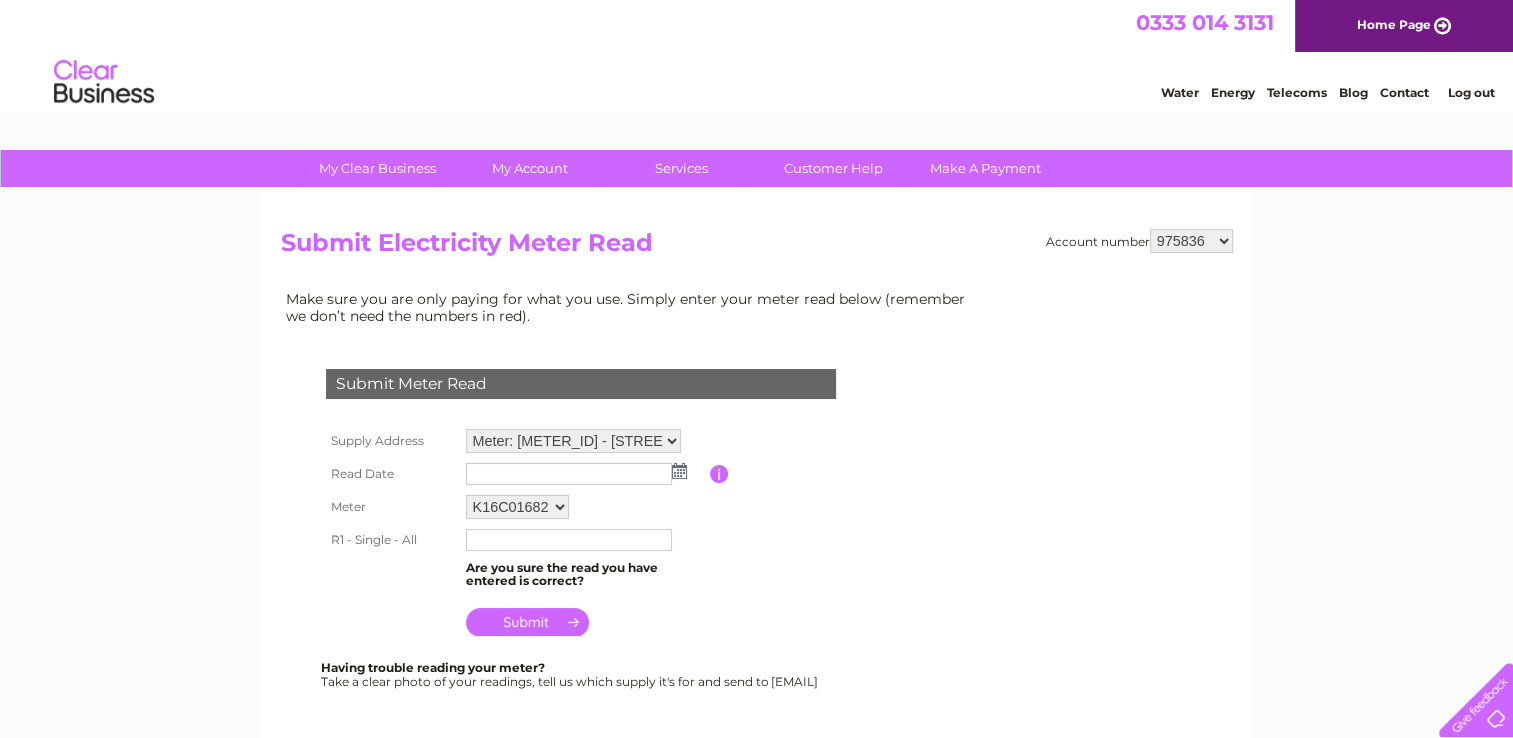 click at bounding box center (585, 474) 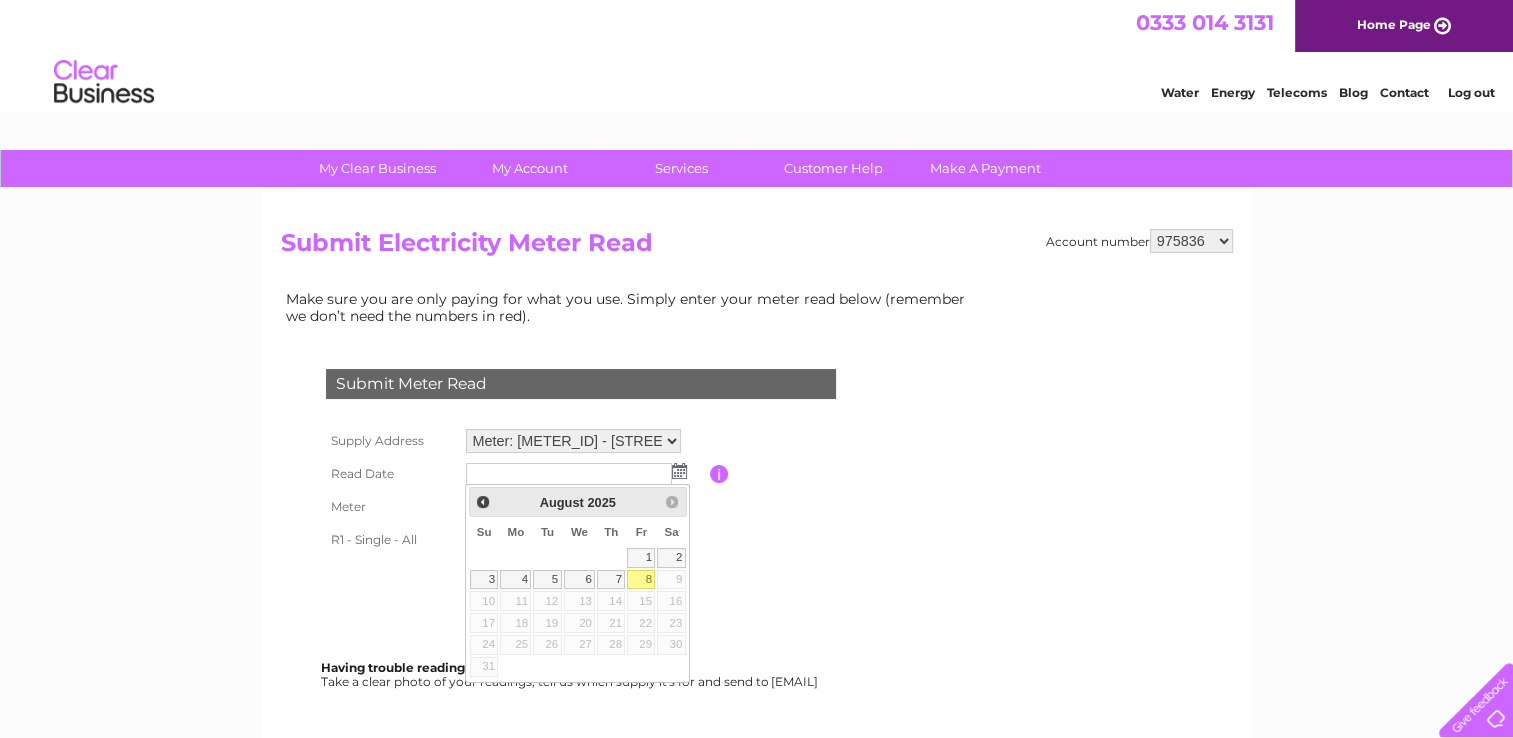 drag, startPoint x: 633, startPoint y: 574, endPoint x: 667, endPoint y: 560, distance: 36.769554 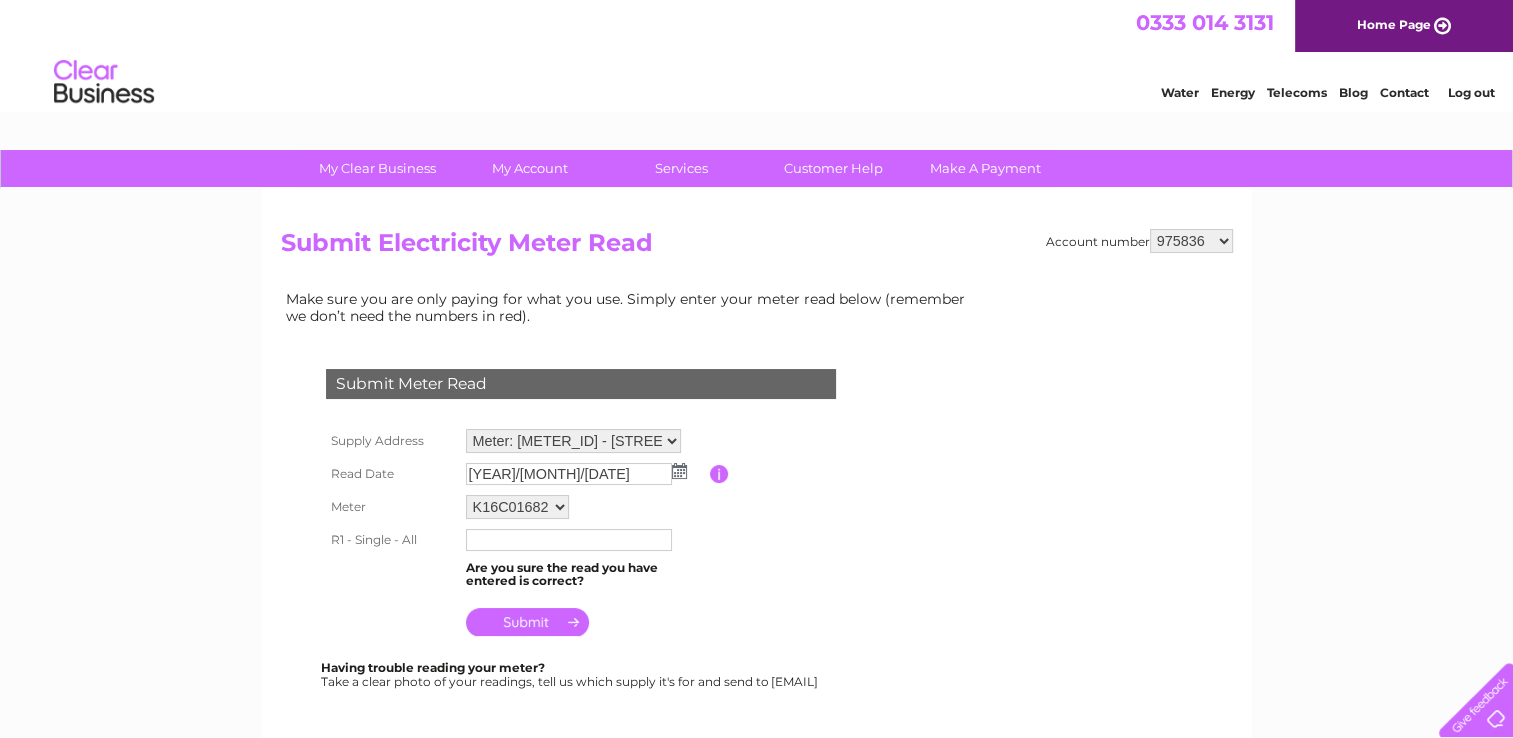click at bounding box center [569, 540] 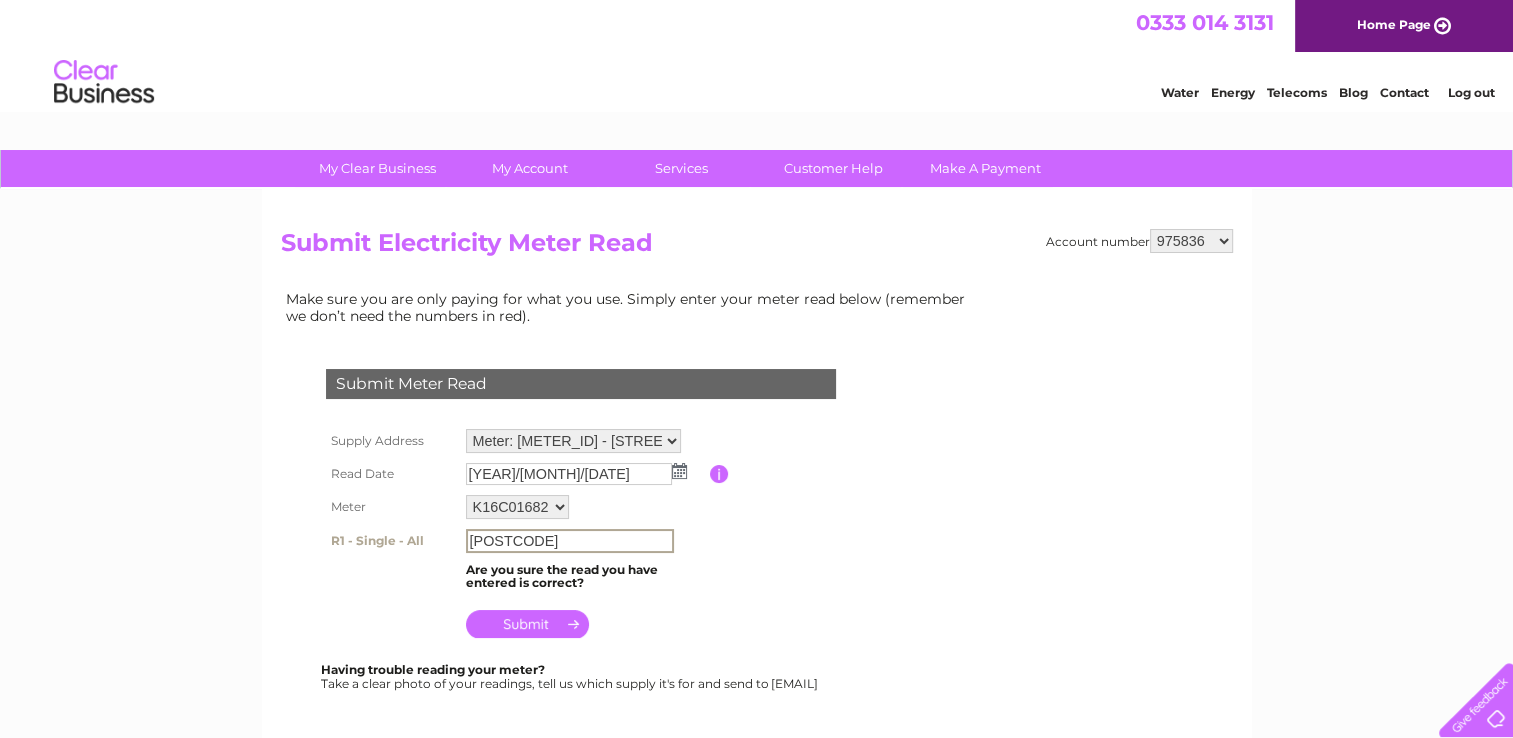 type on "33134" 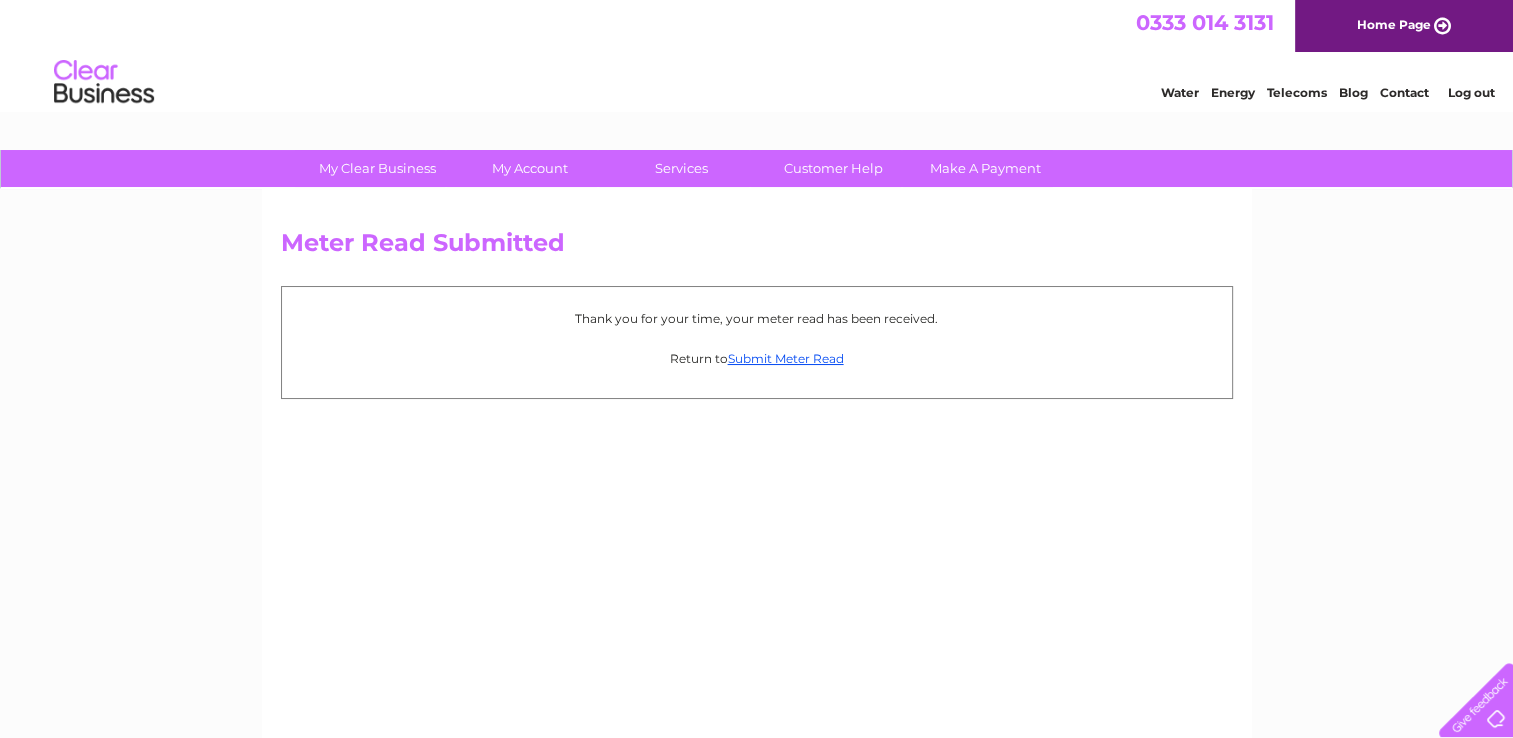scroll, scrollTop: 0, scrollLeft: 0, axis: both 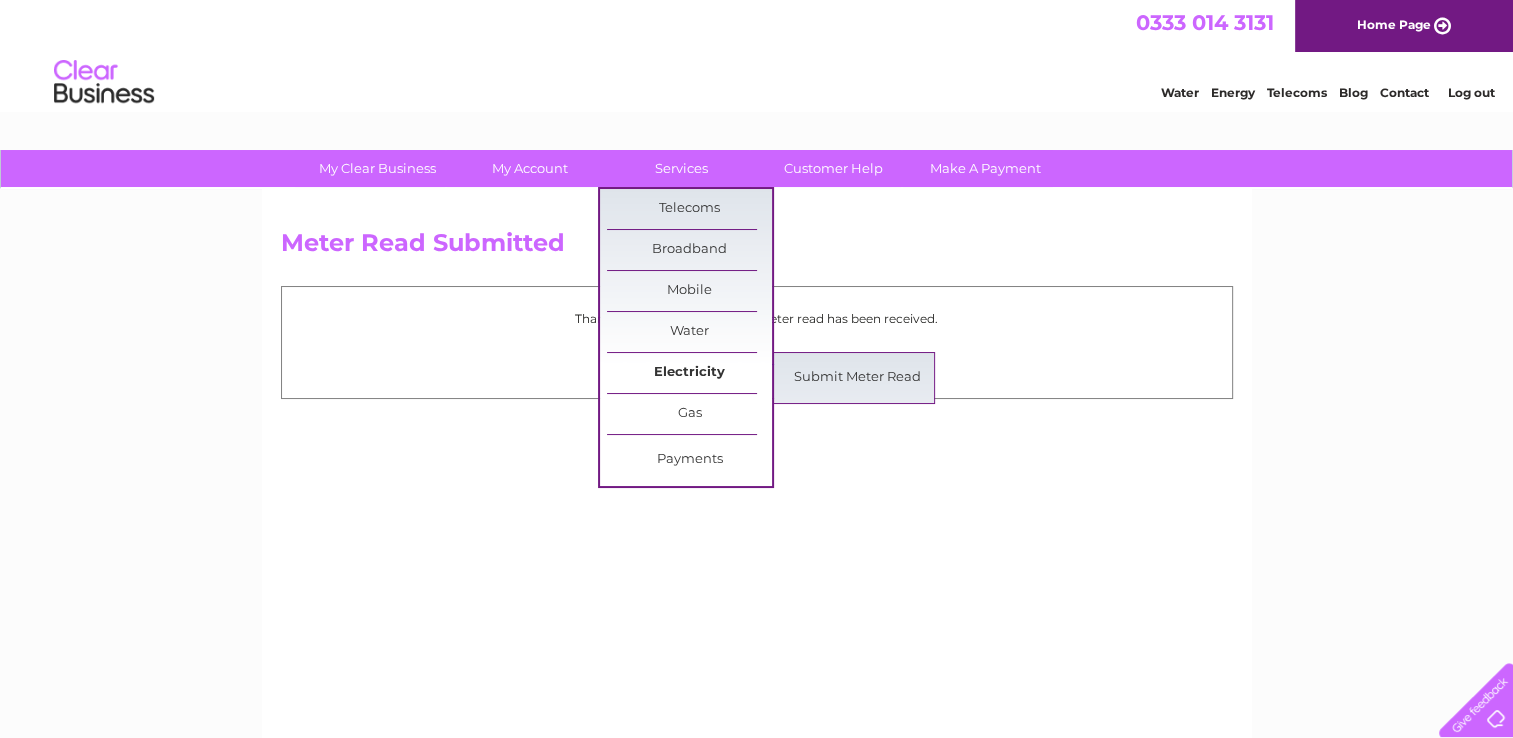 click on "Electricity" at bounding box center (689, 373) 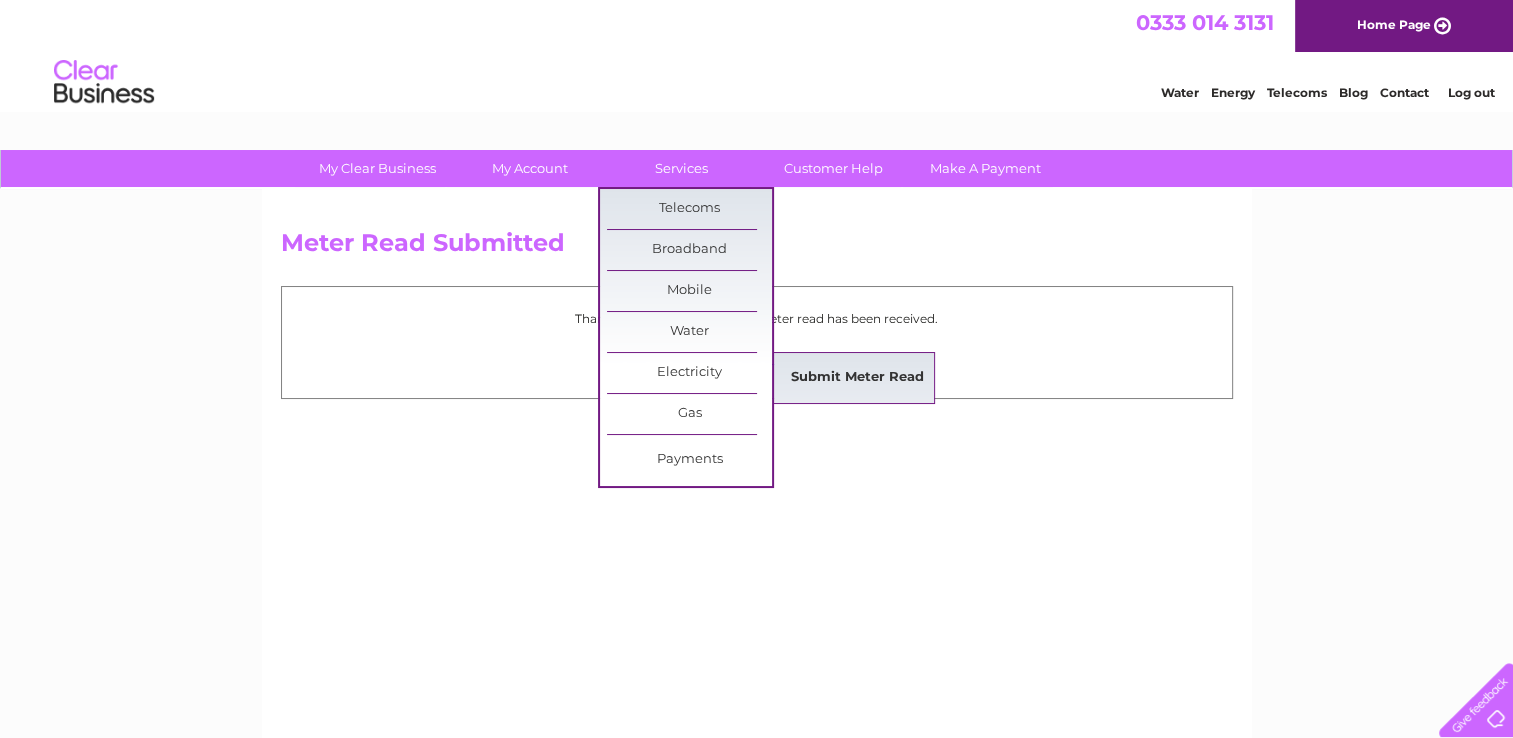 click on "Submit Meter Read" at bounding box center (857, 378) 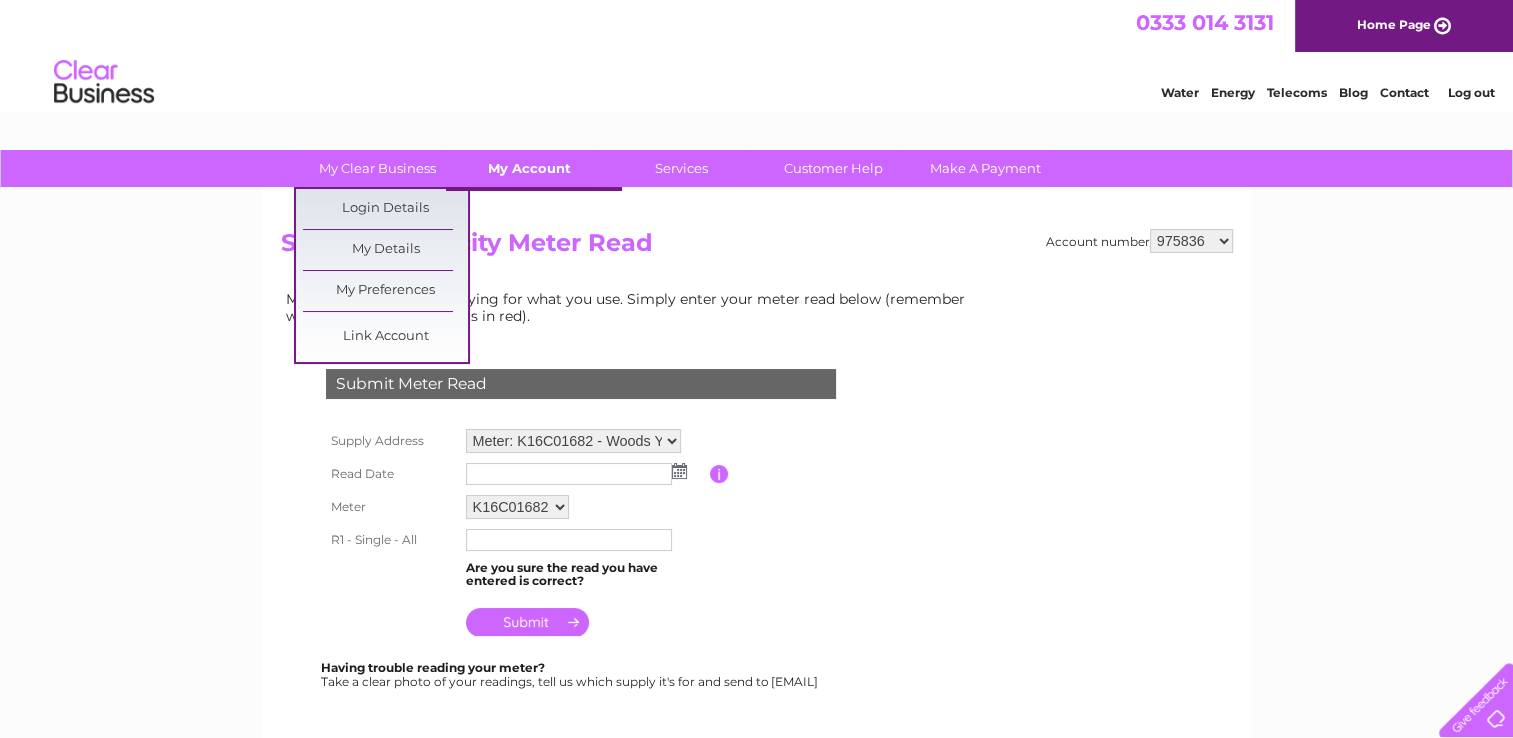 scroll, scrollTop: 0, scrollLeft: 0, axis: both 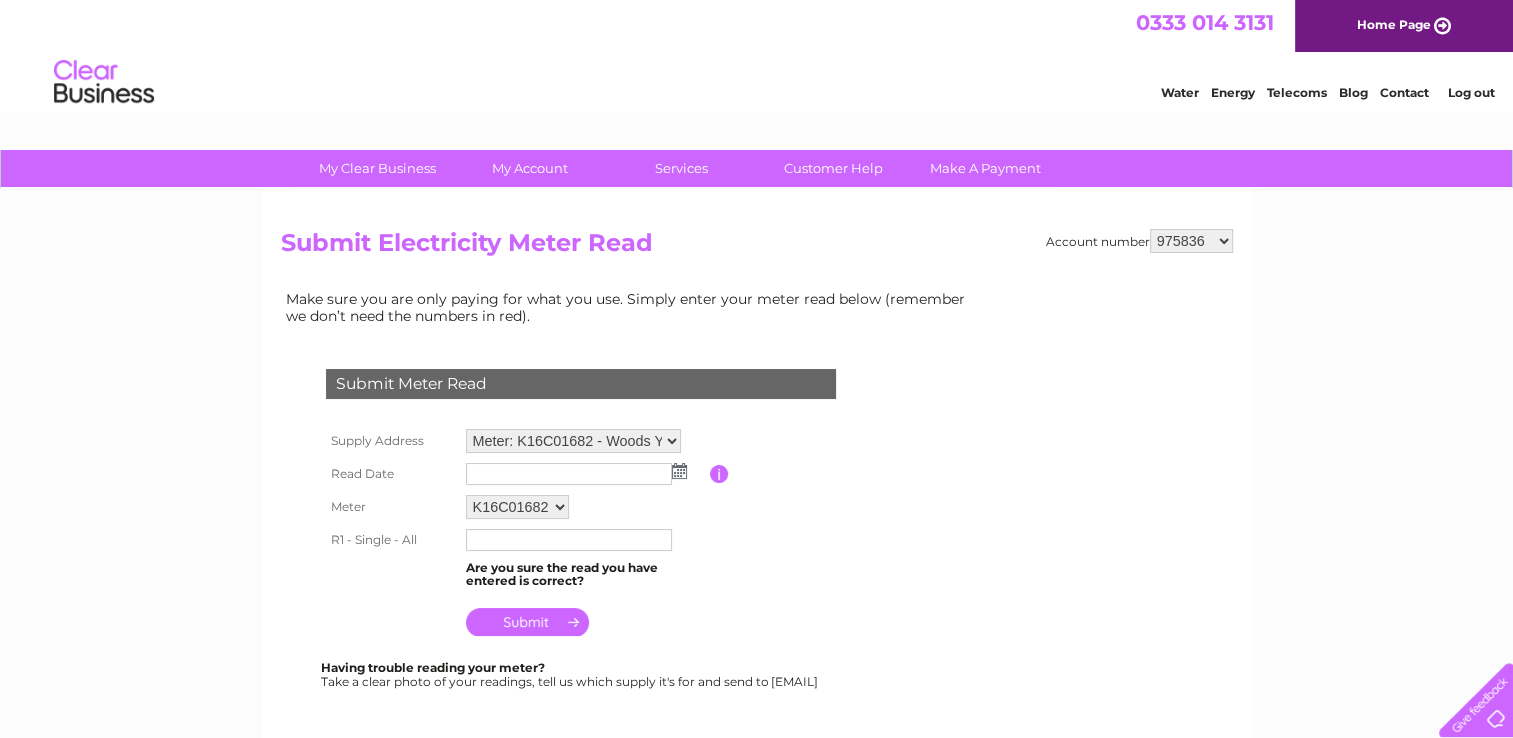 click on "975836
1081753
1146989" at bounding box center (1191, 241) 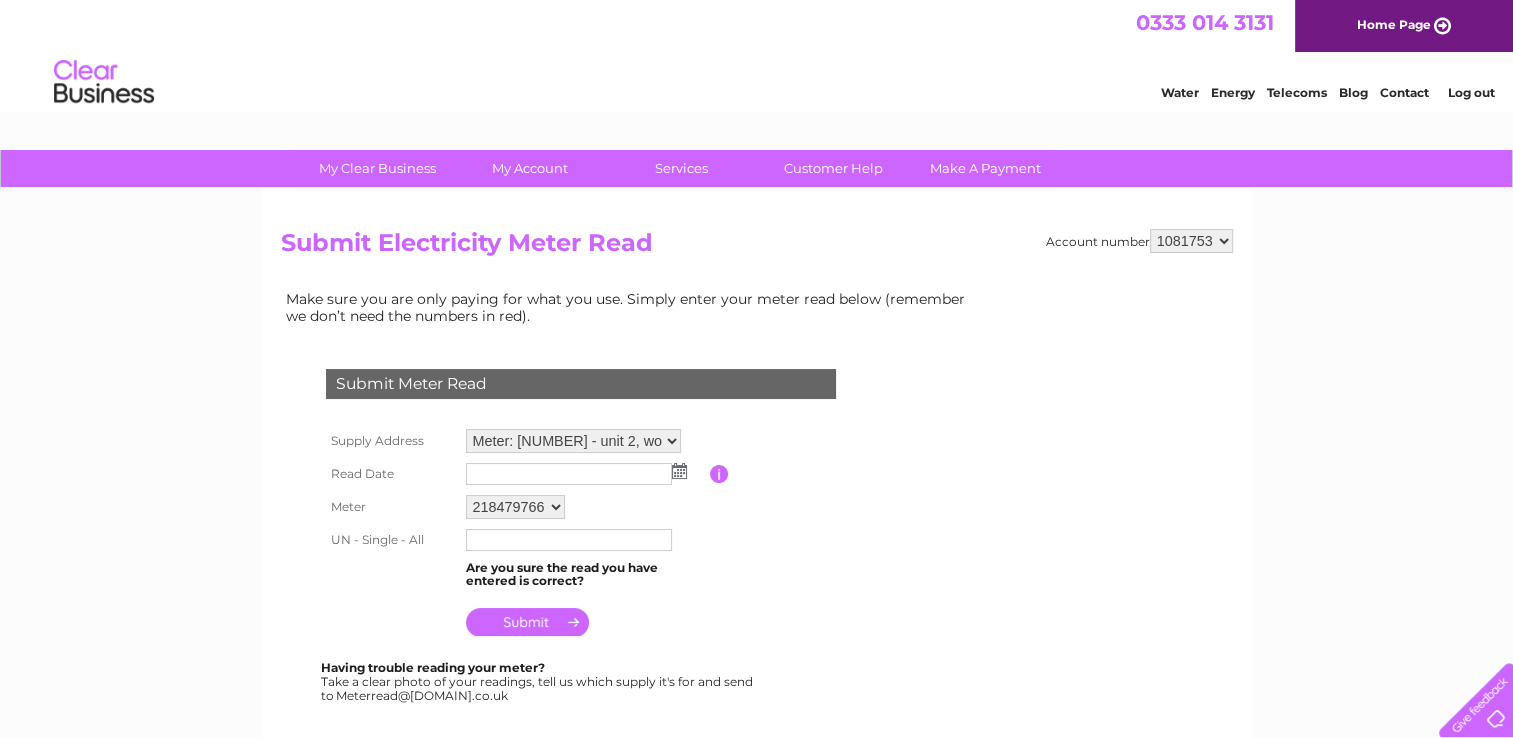 scroll, scrollTop: 0, scrollLeft: 0, axis: both 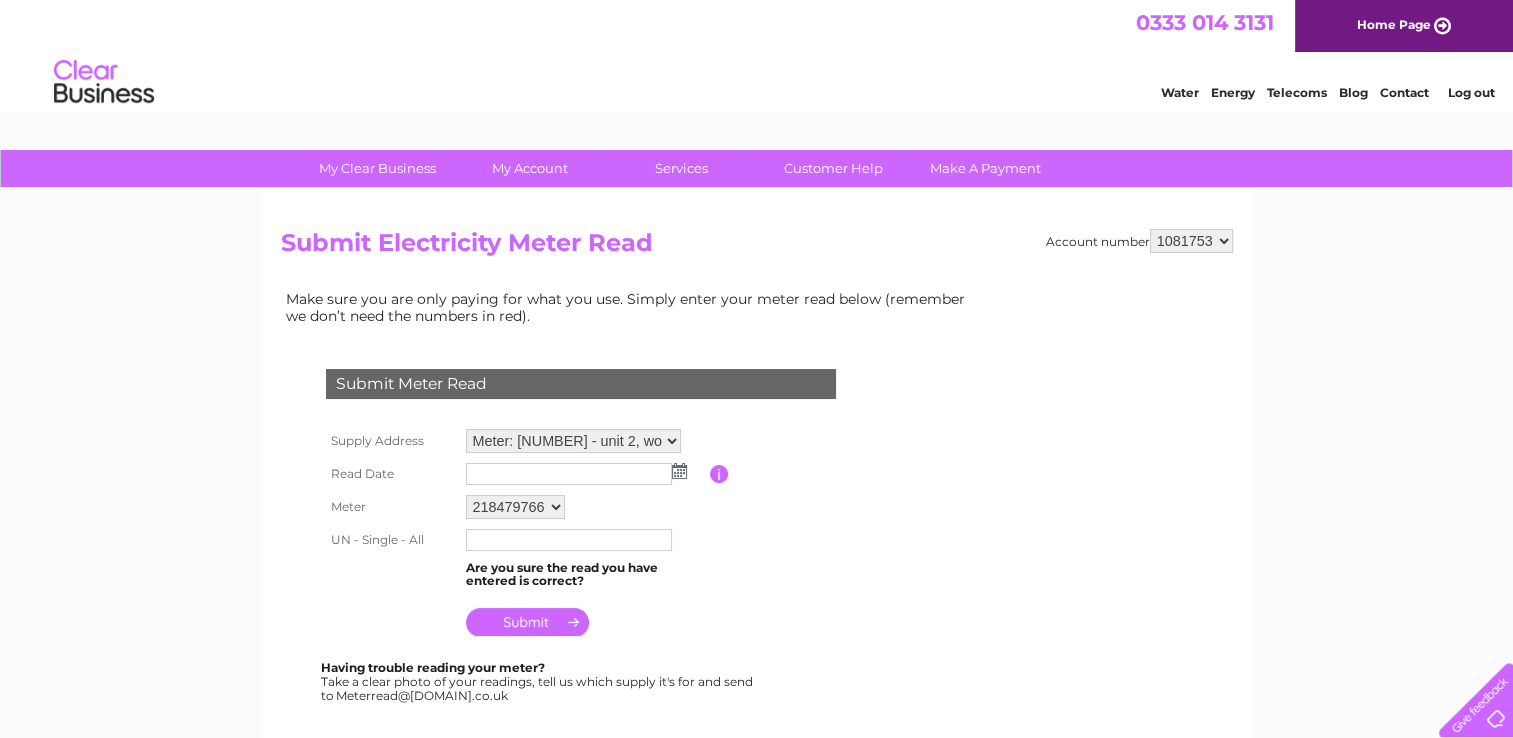 click at bounding box center [569, 474] 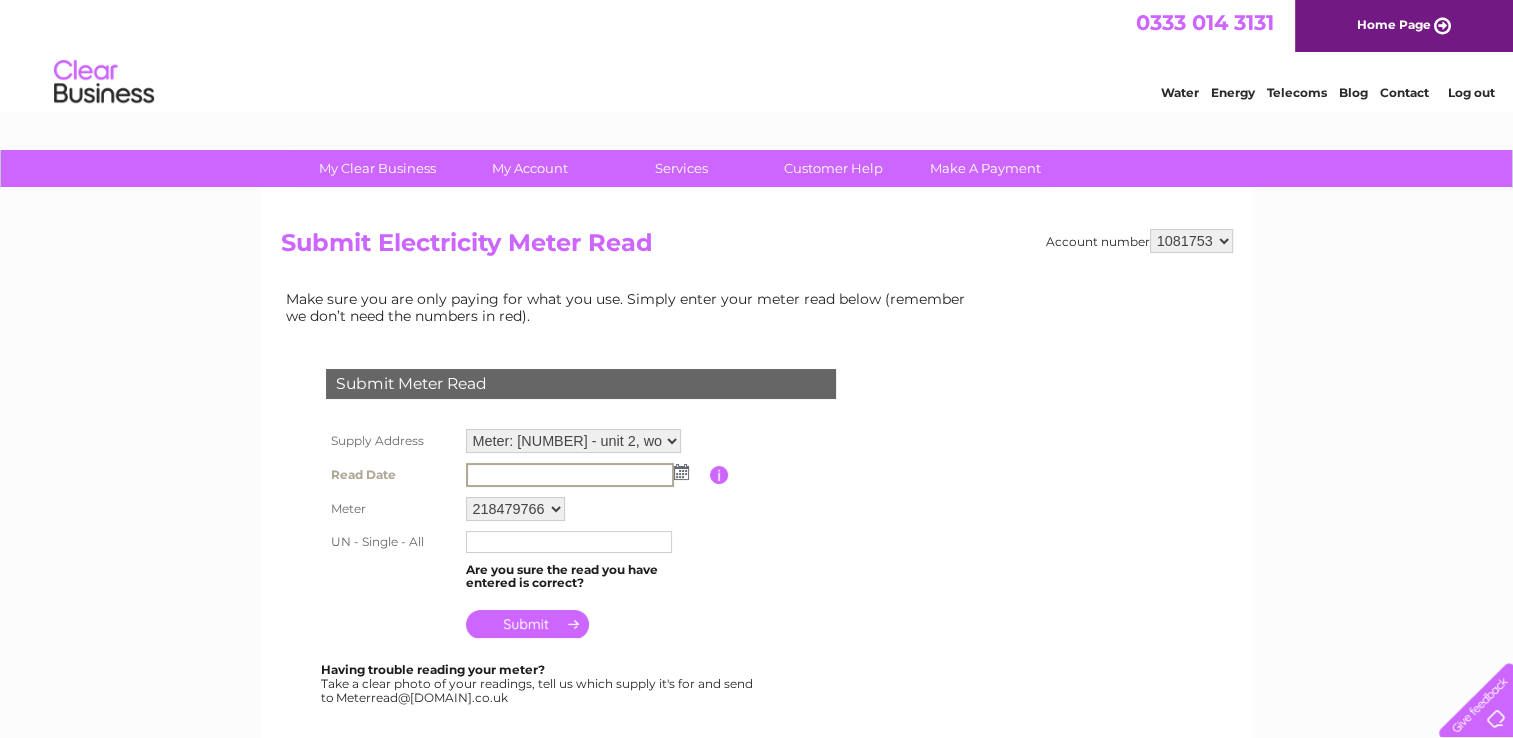 click at bounding box center [681, 472] 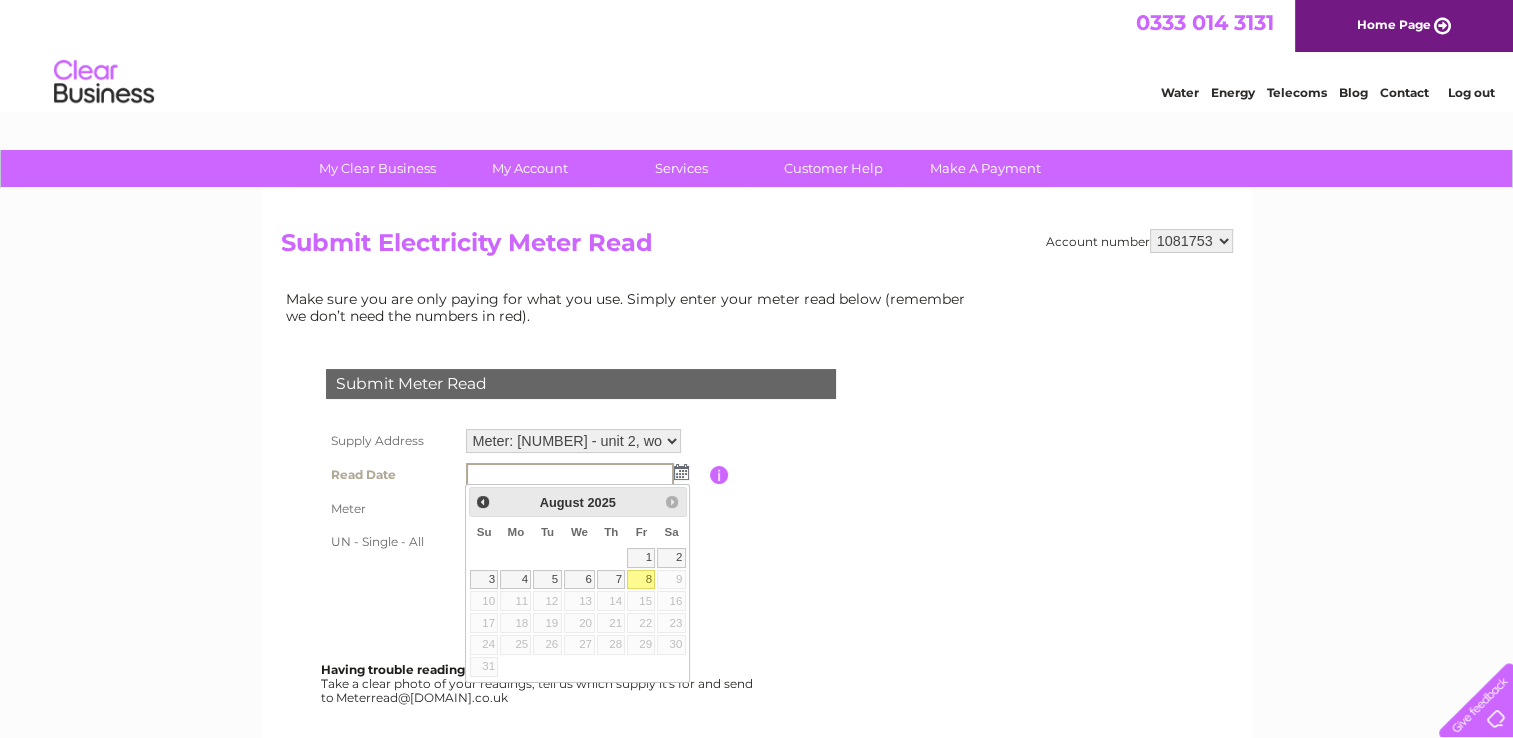 click on "8" at bounding box center (641, 580) 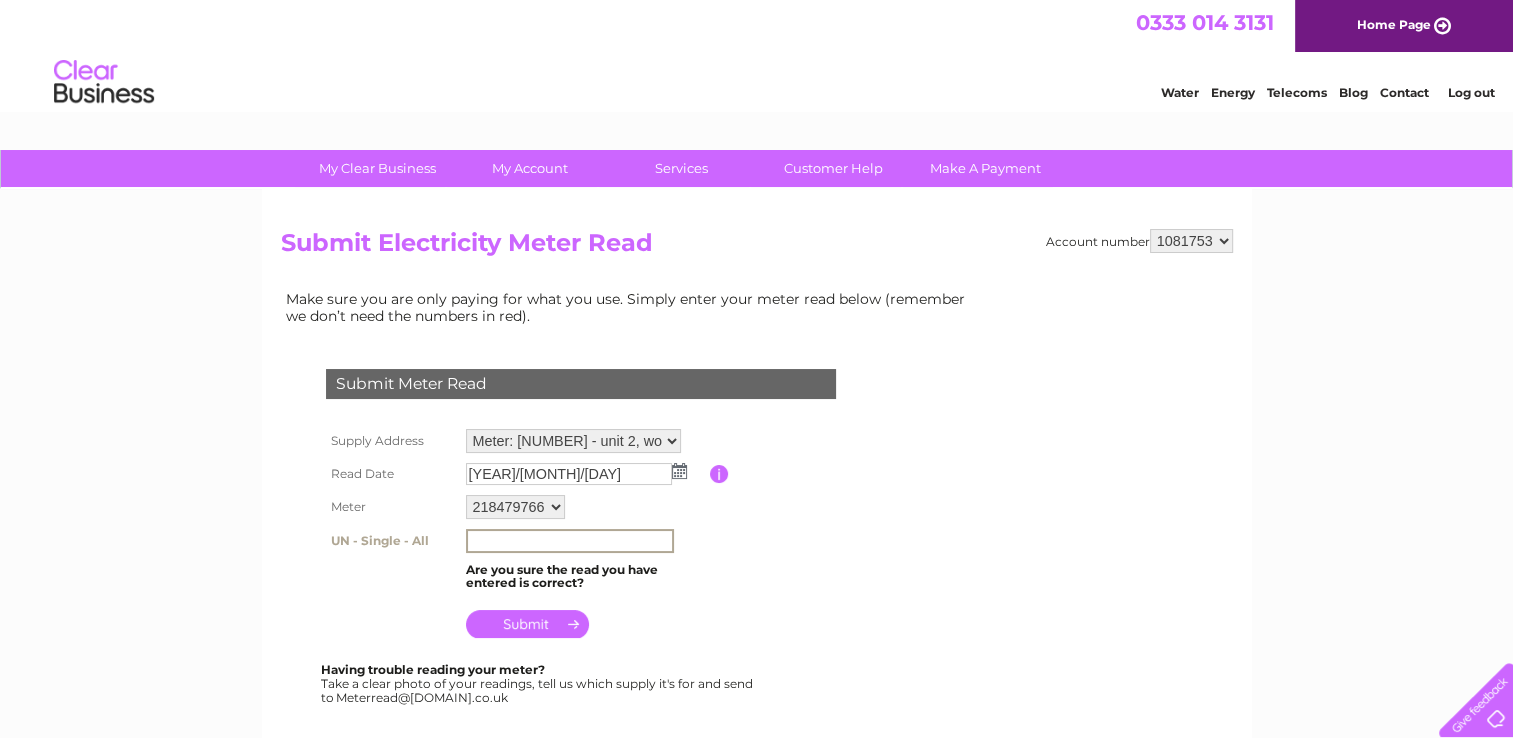 click at bounding box center [570, 541] 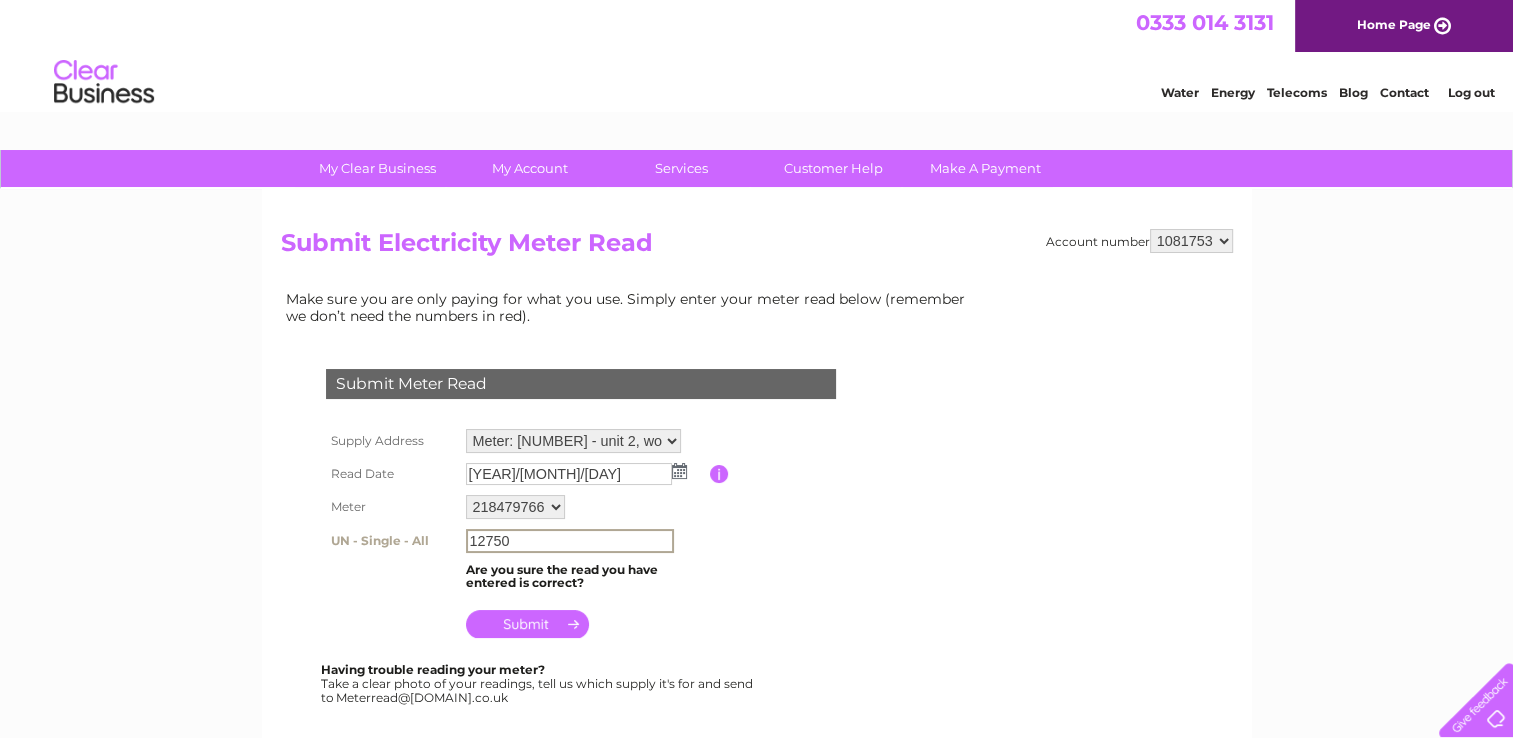 type on "12750" 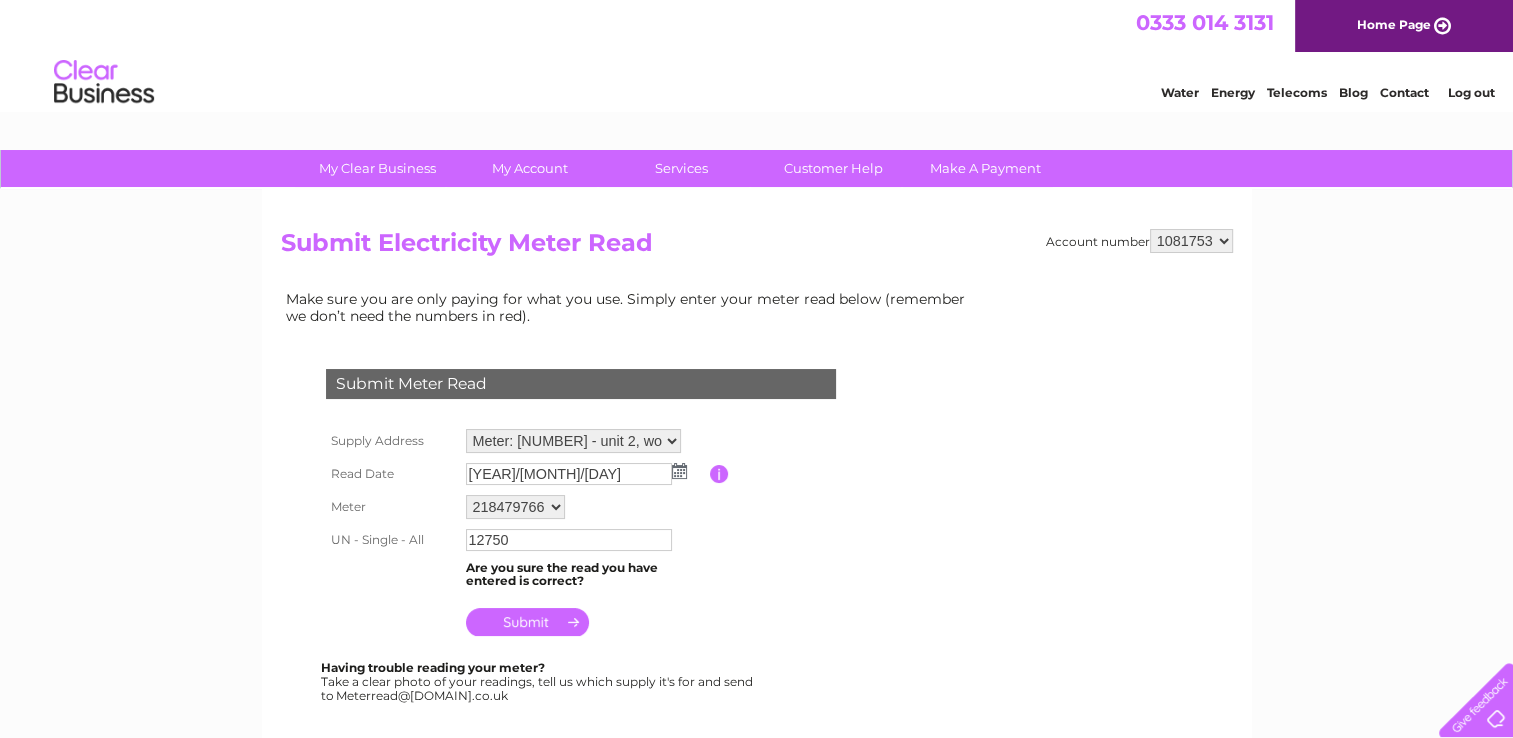 click at bounding box center [527, 622] 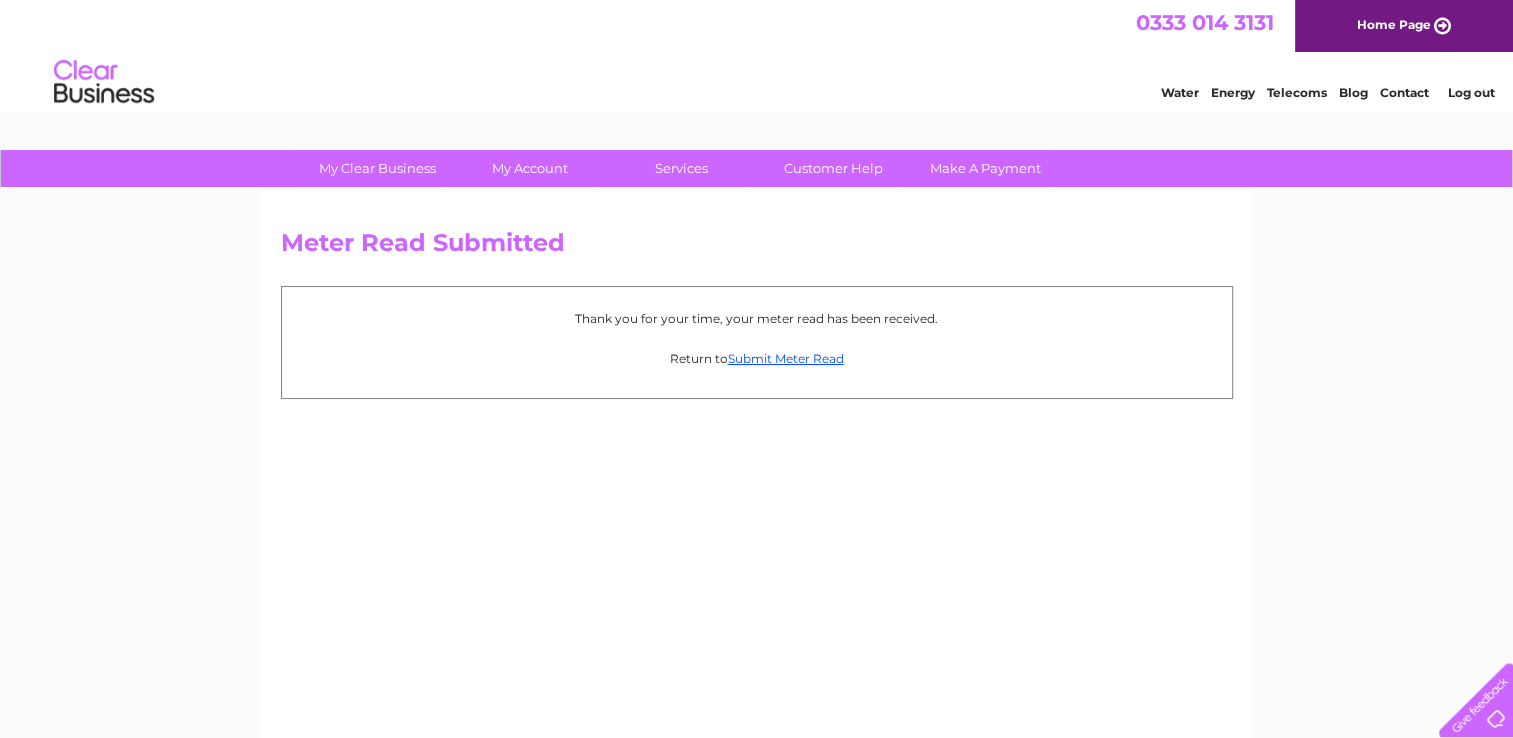 scroll, scrollTop: 0, scrollLeft: 0, axis: both 